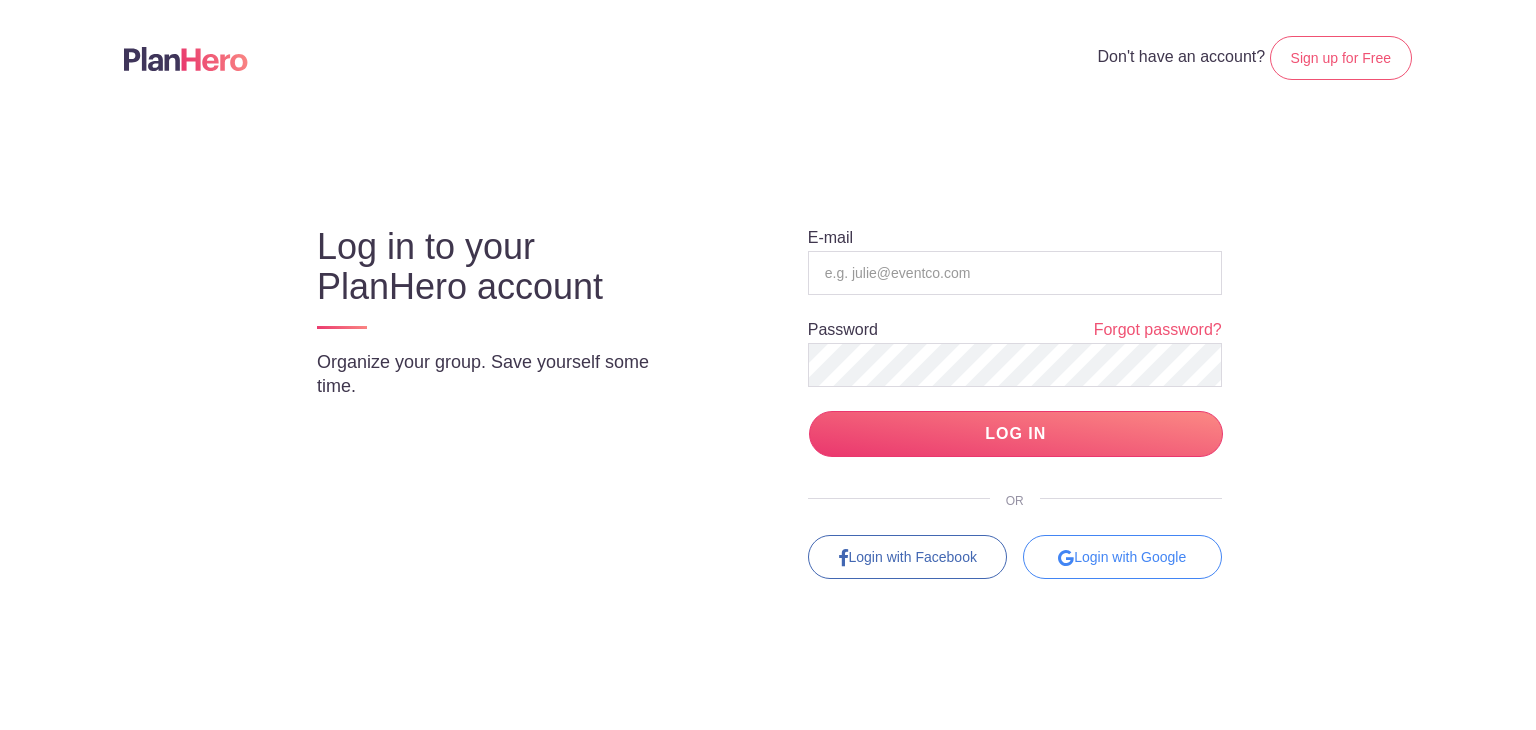 scroll, scrollTop: 0, scrollLeft: 0, axis: both 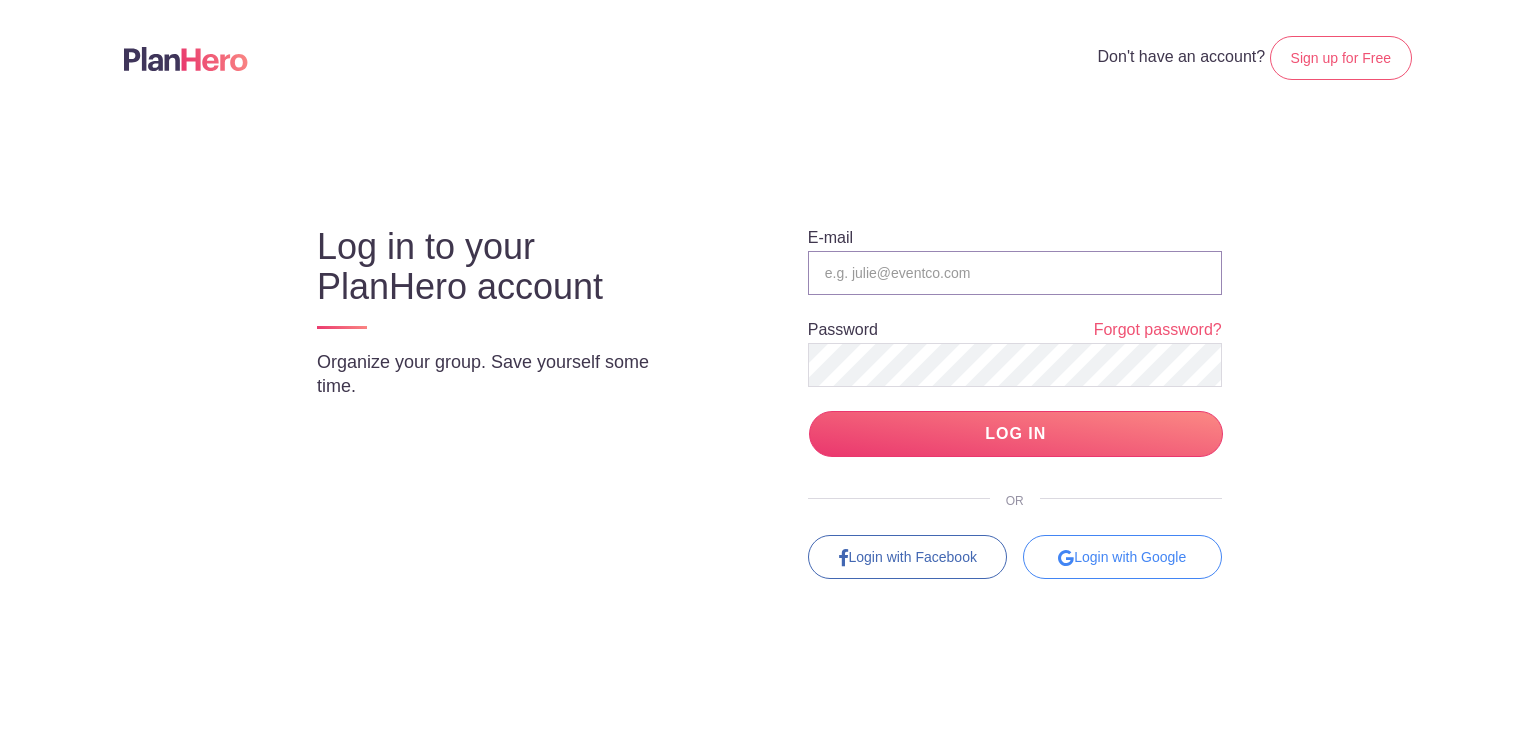 click at bounding box center (1015, 273) 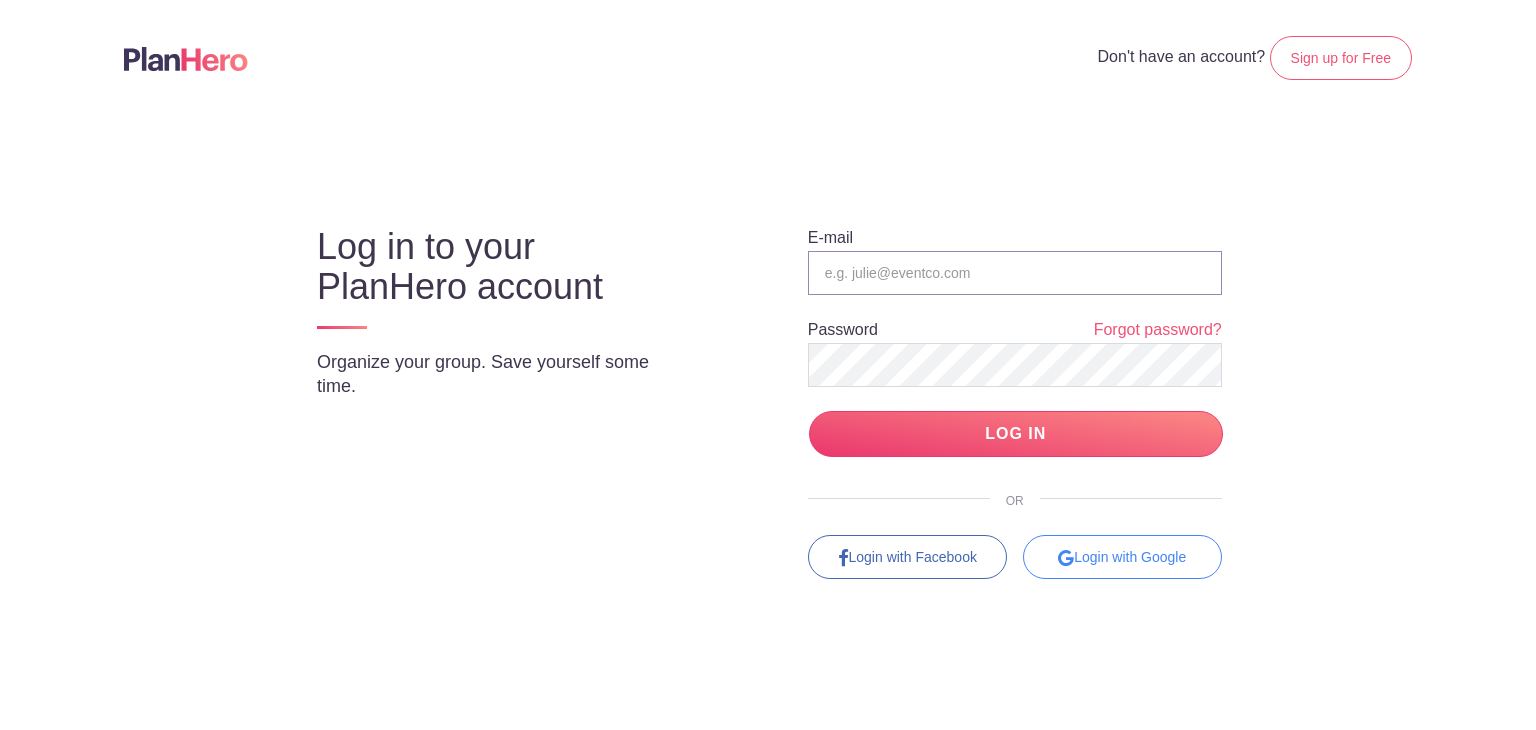 type on "amastrovito56@gmail.com" 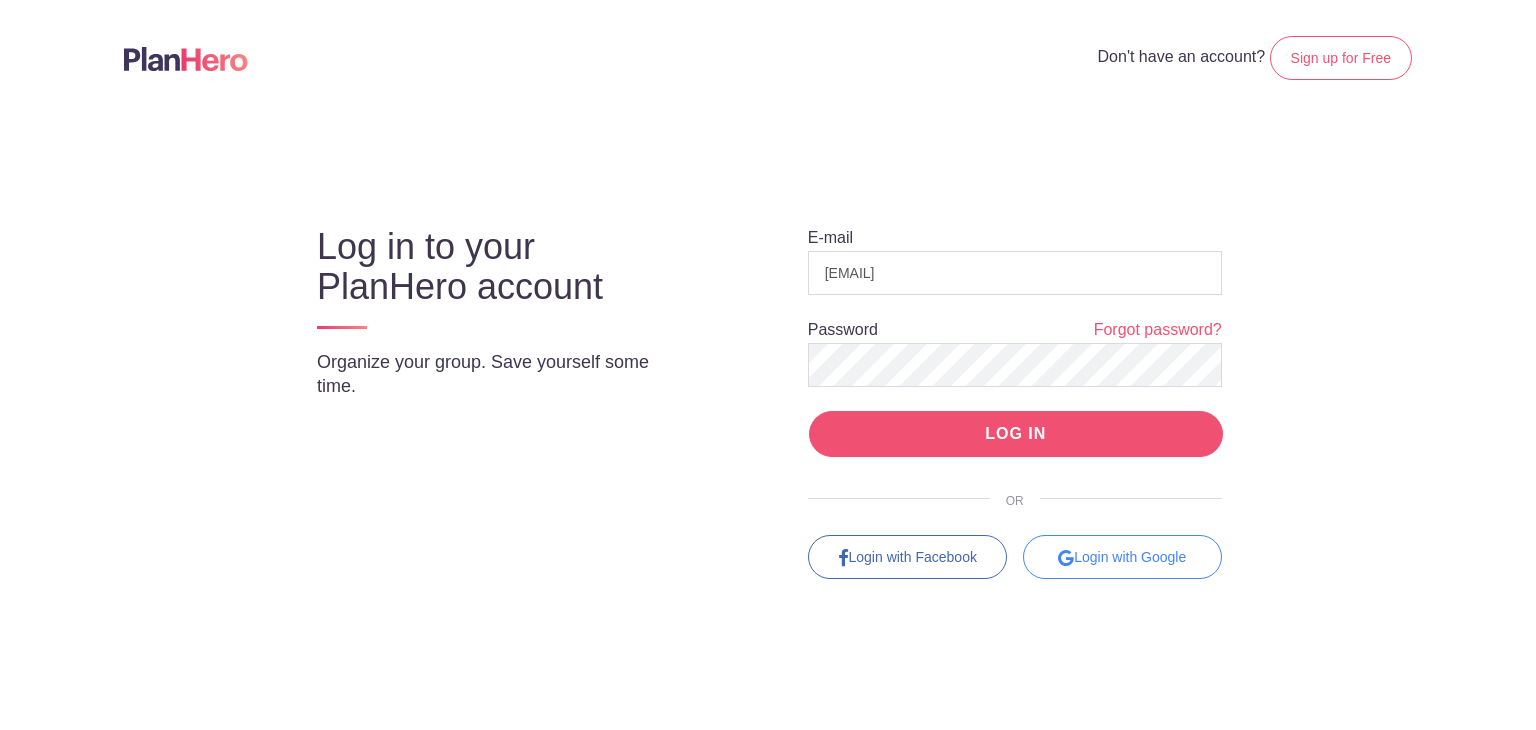 click on "LOG IN" at bounding box center (1016, 434) 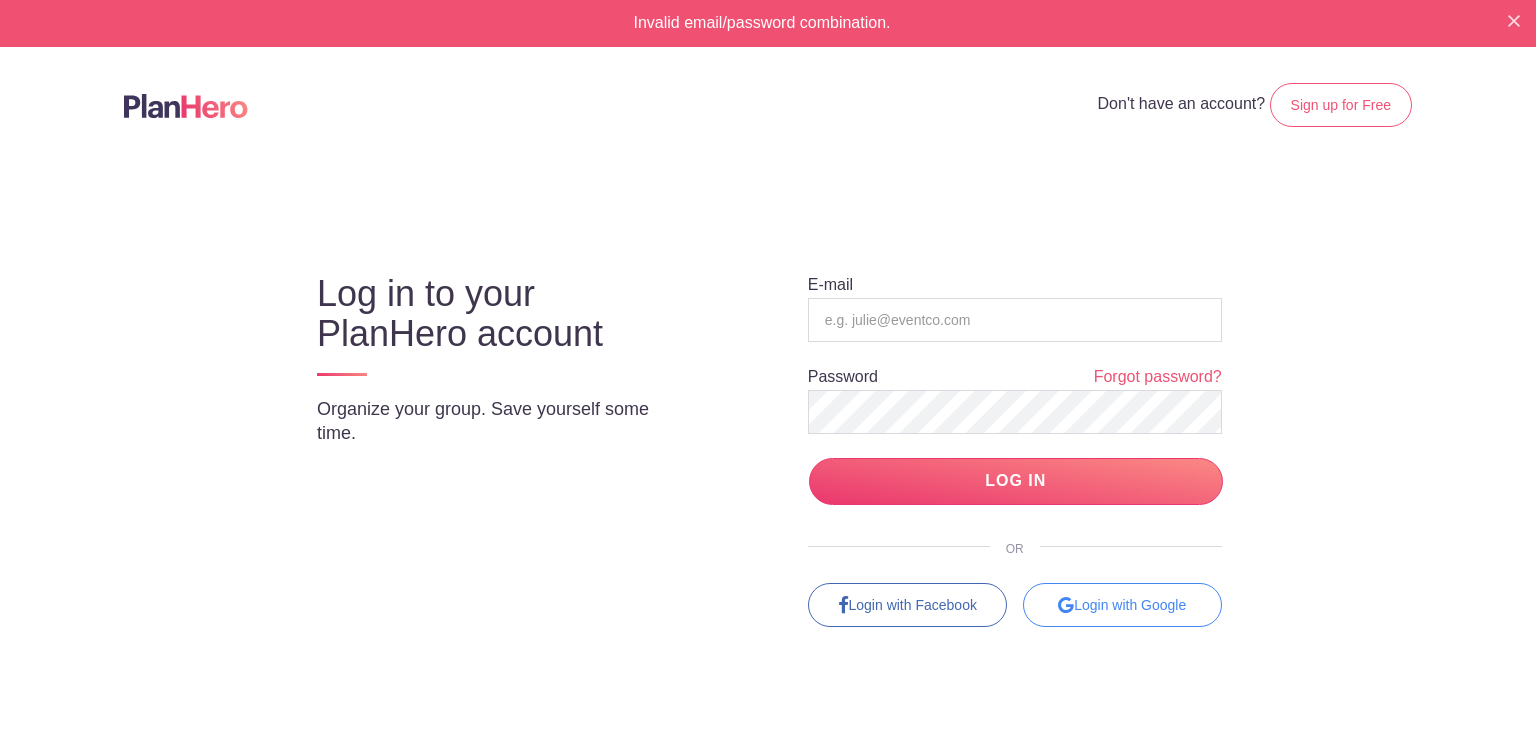 scroll, scrollTop: 0, scrollLeft: 0, axis: both 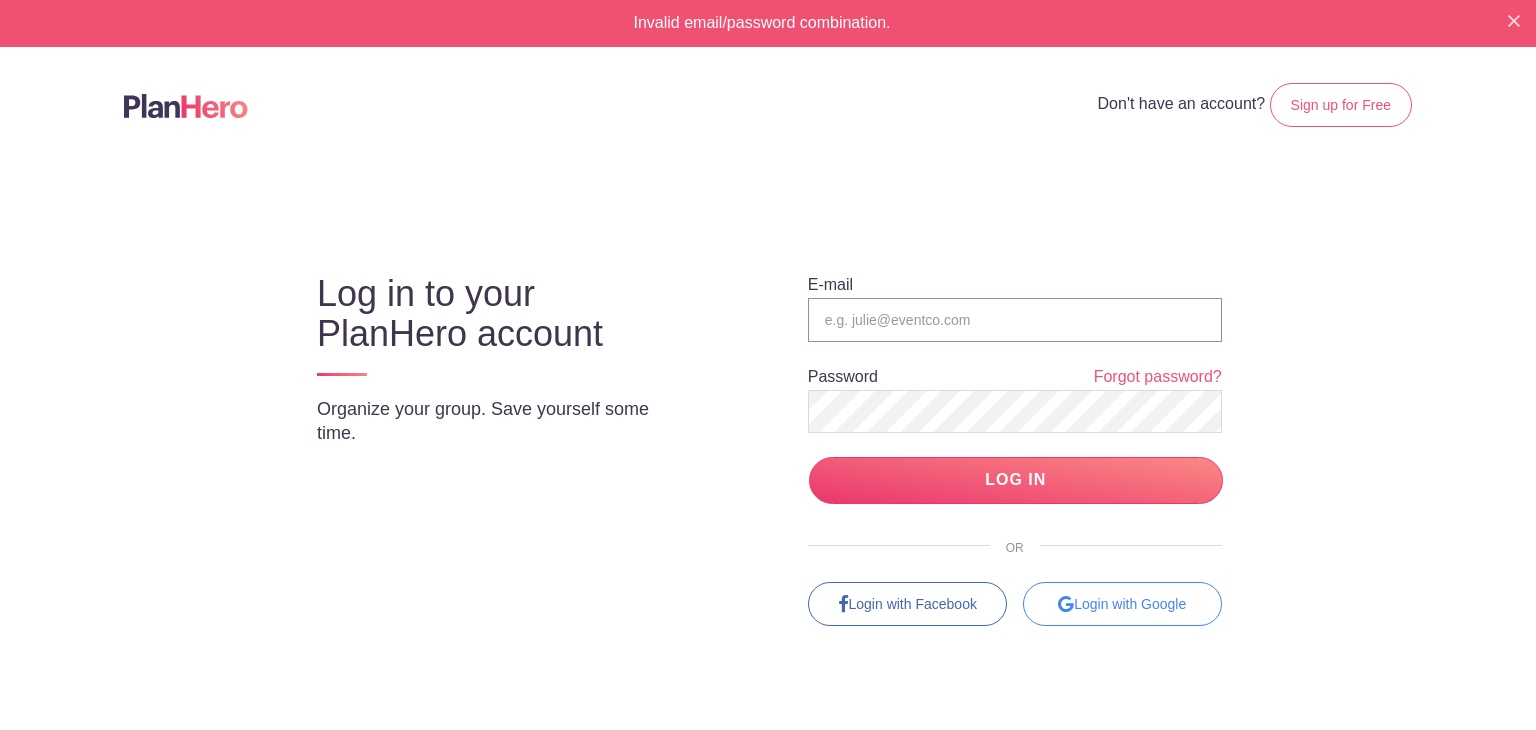 click at bounding box center (1015, 320) 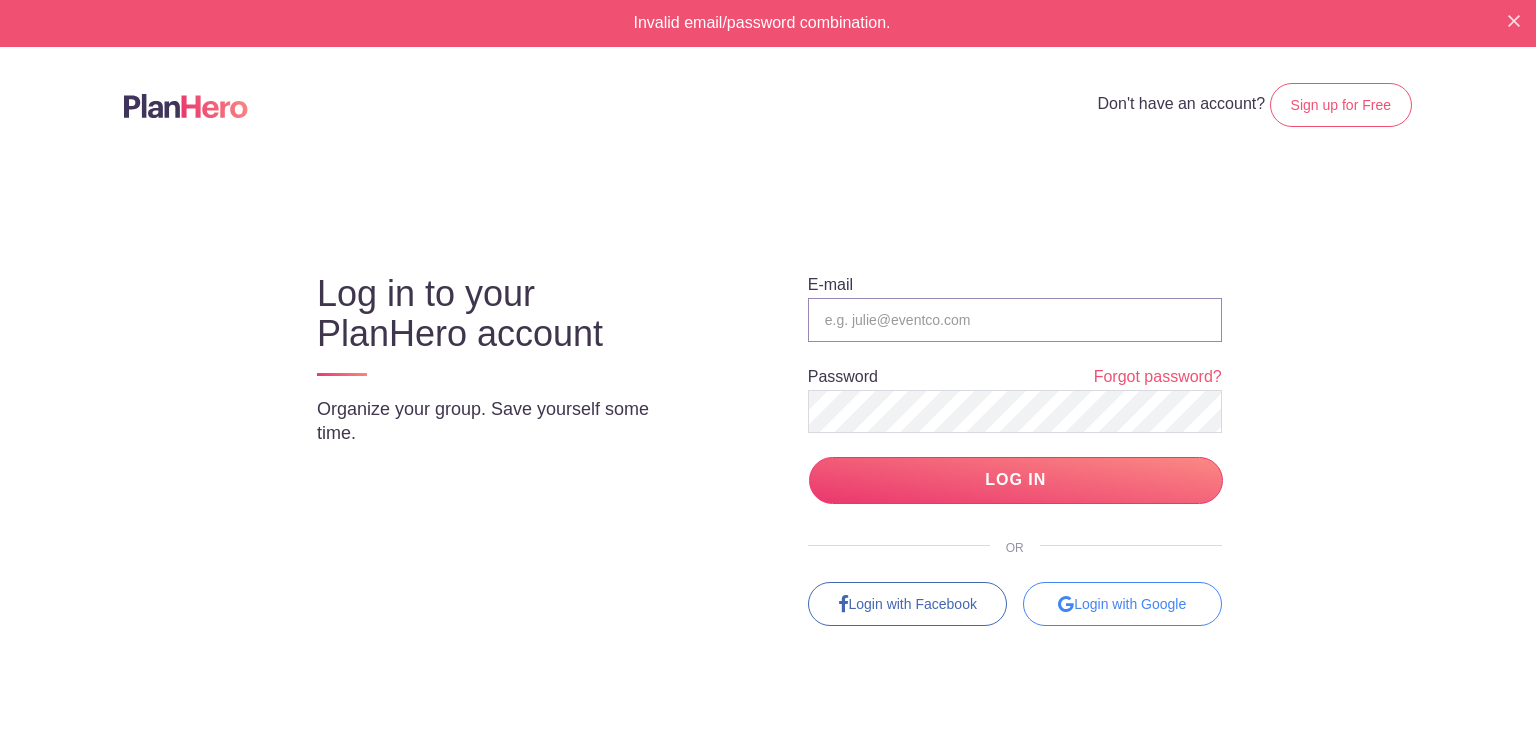 click at bounding box center [1015, 320] 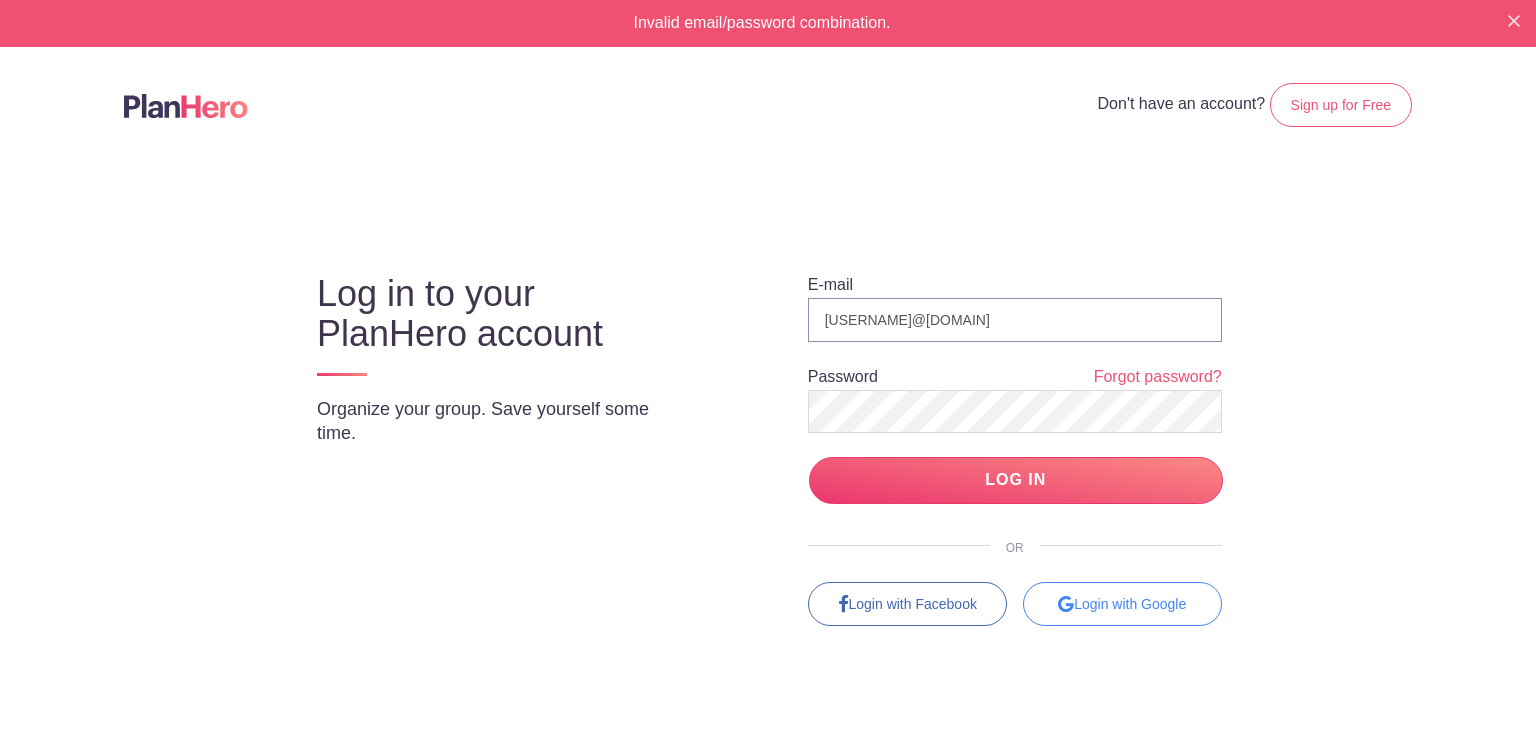 type on "amastrovito56@gmail.com" 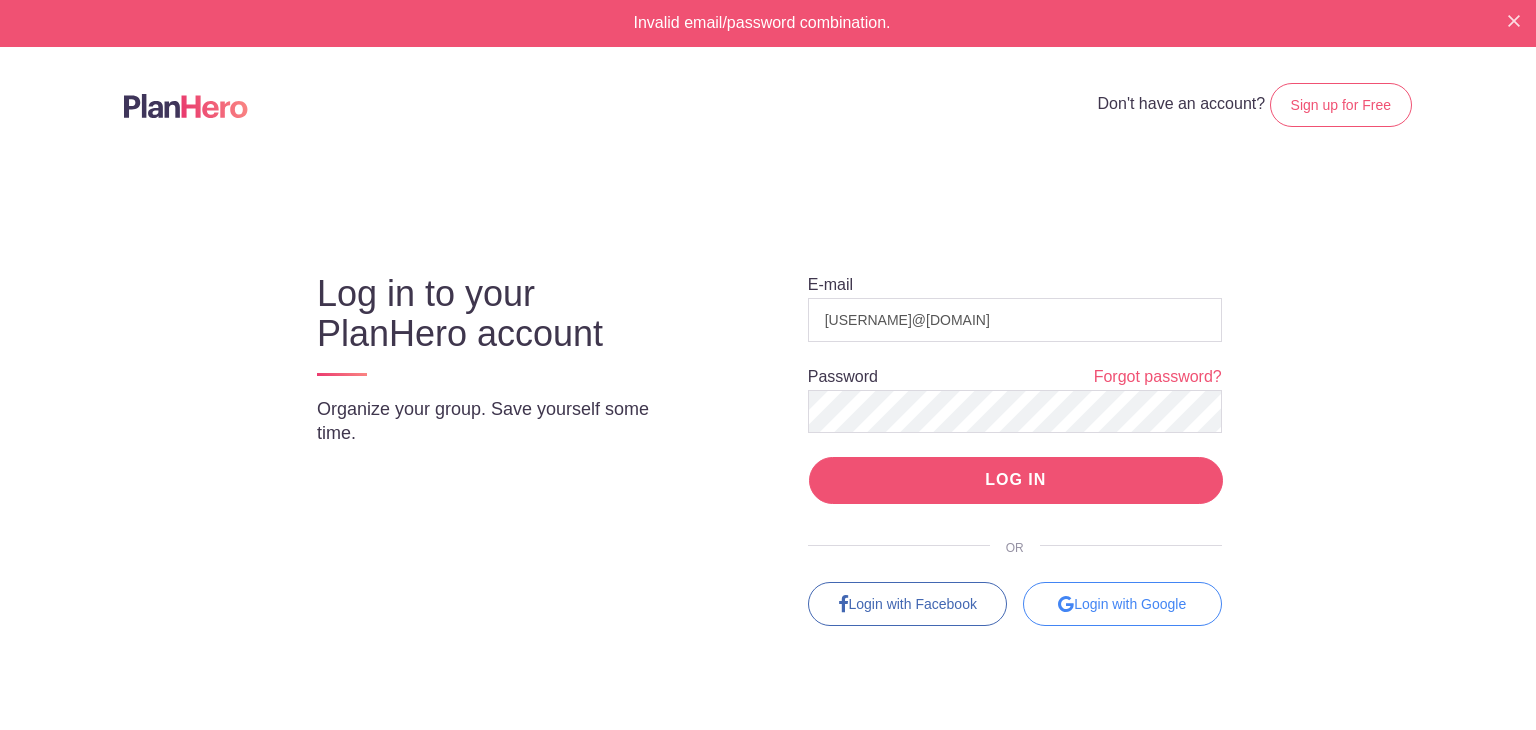 click on "LOG IN" at bounding box center [1016, 480] 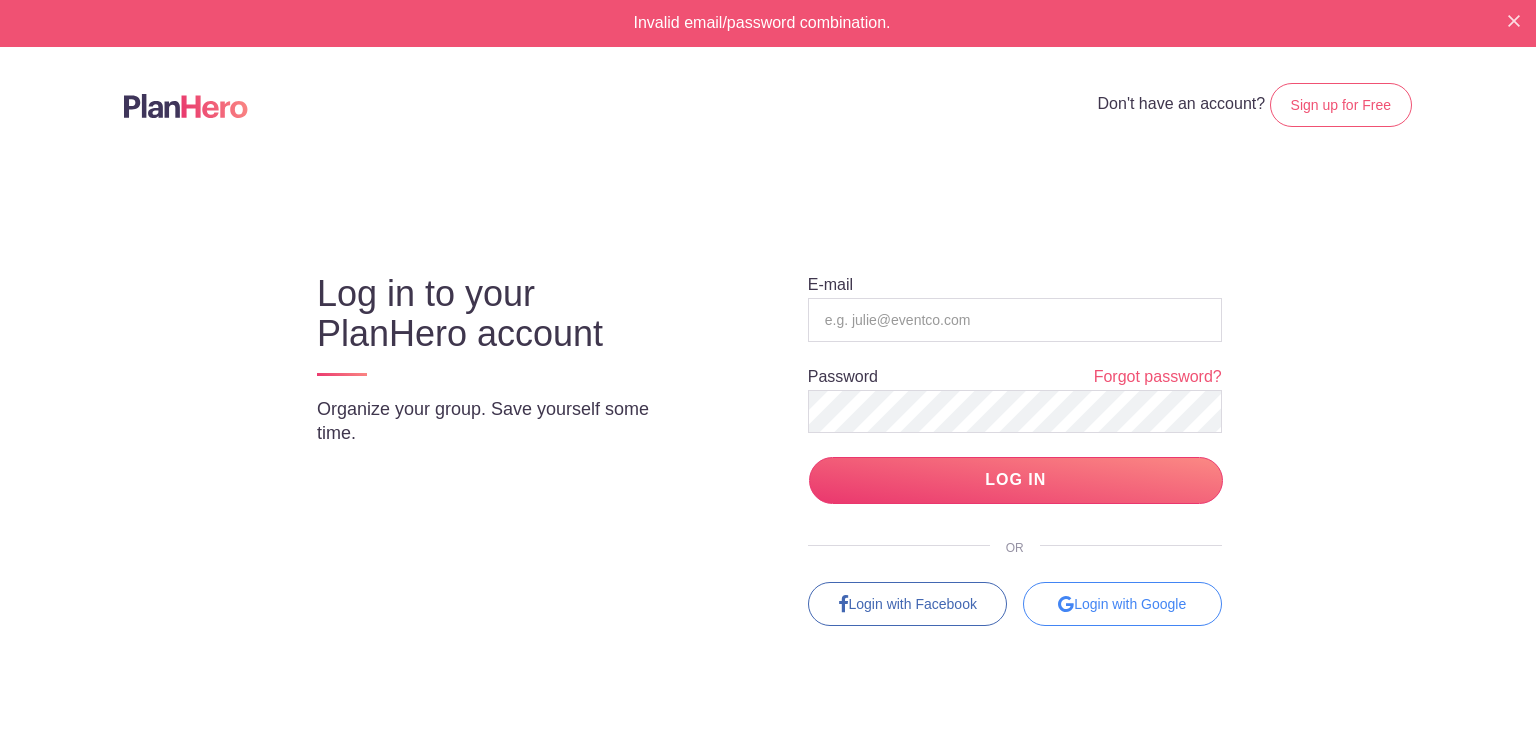 scroll, scrollTop: 0, scrollLeft: 0, axis: both 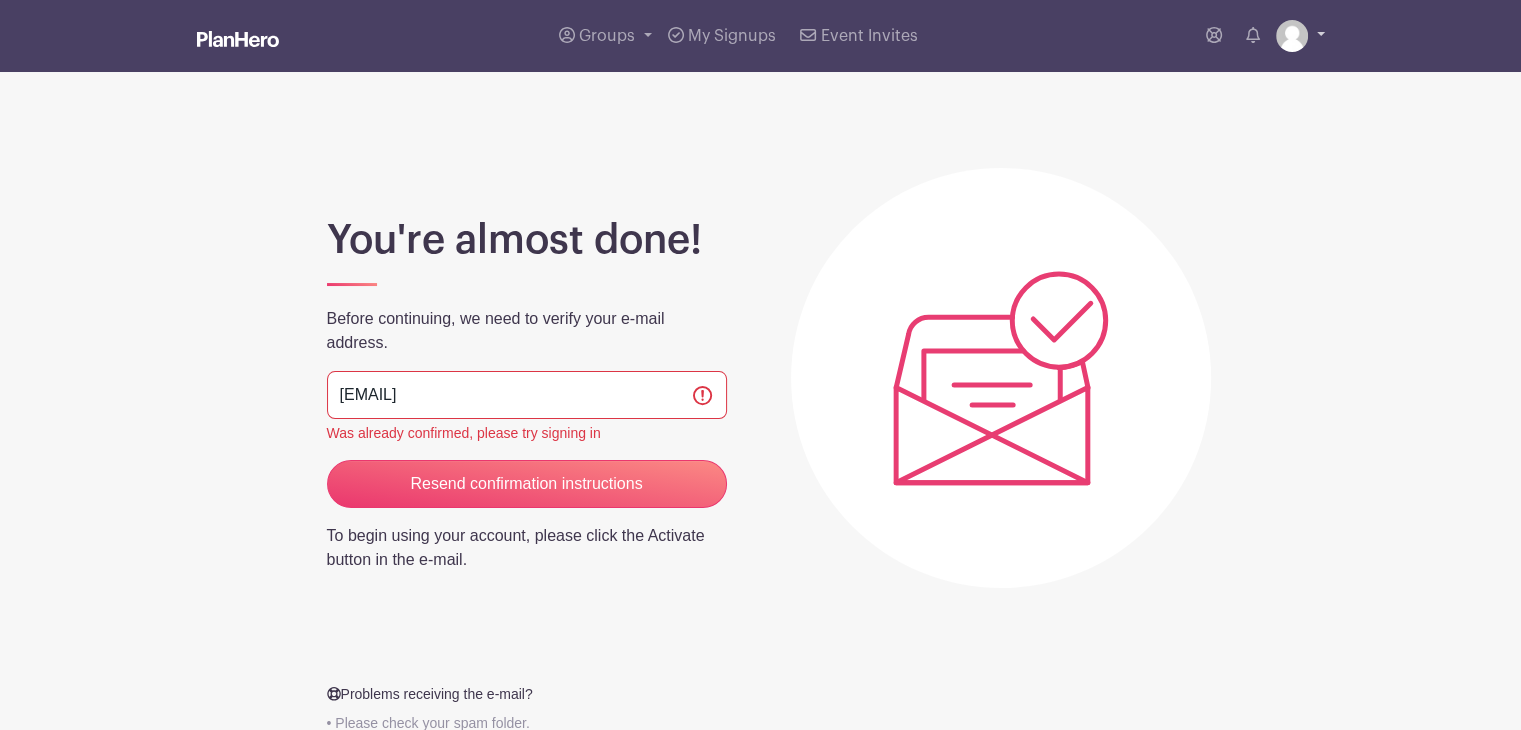 click at bounding box center (1300, 36) 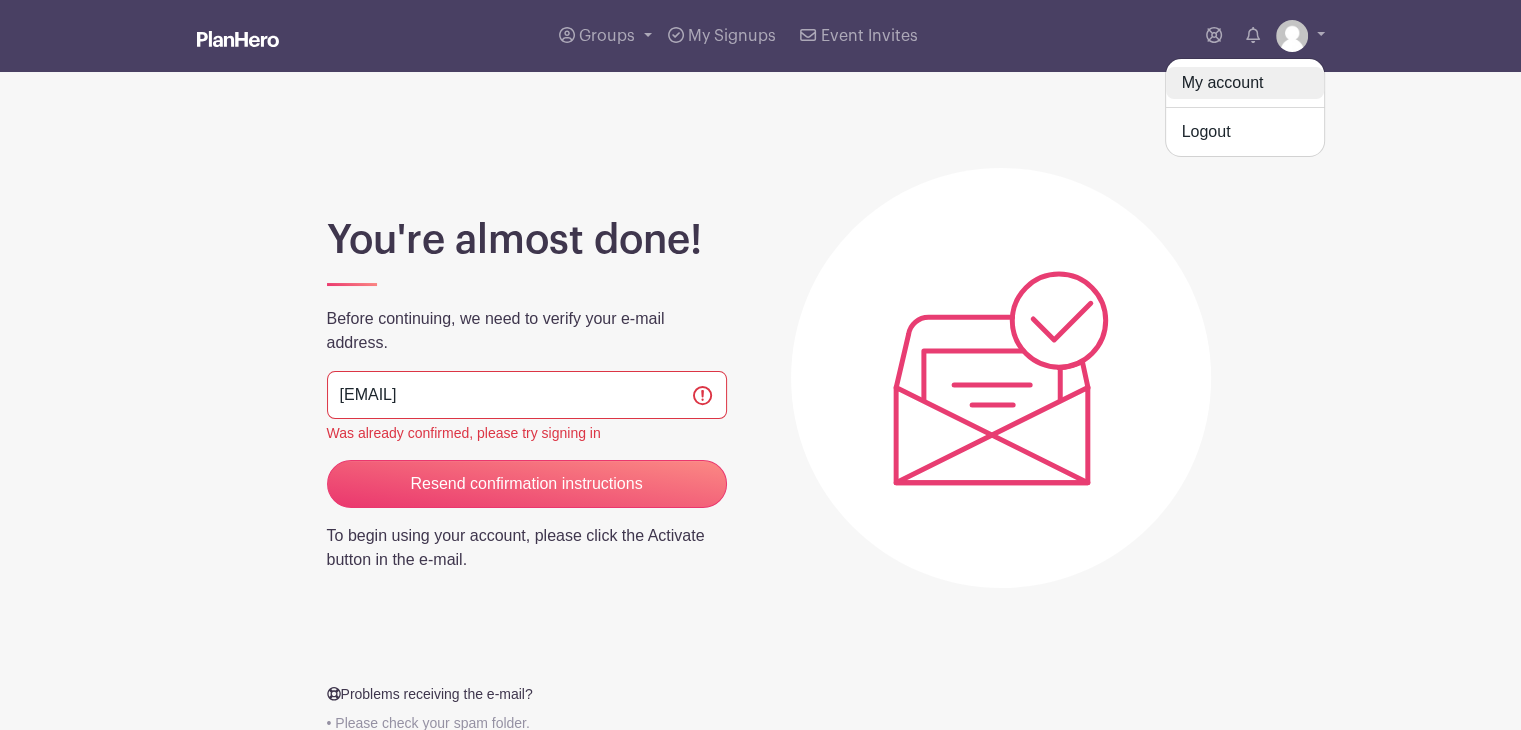 click on "My account" at bounding box center (1245, 83) 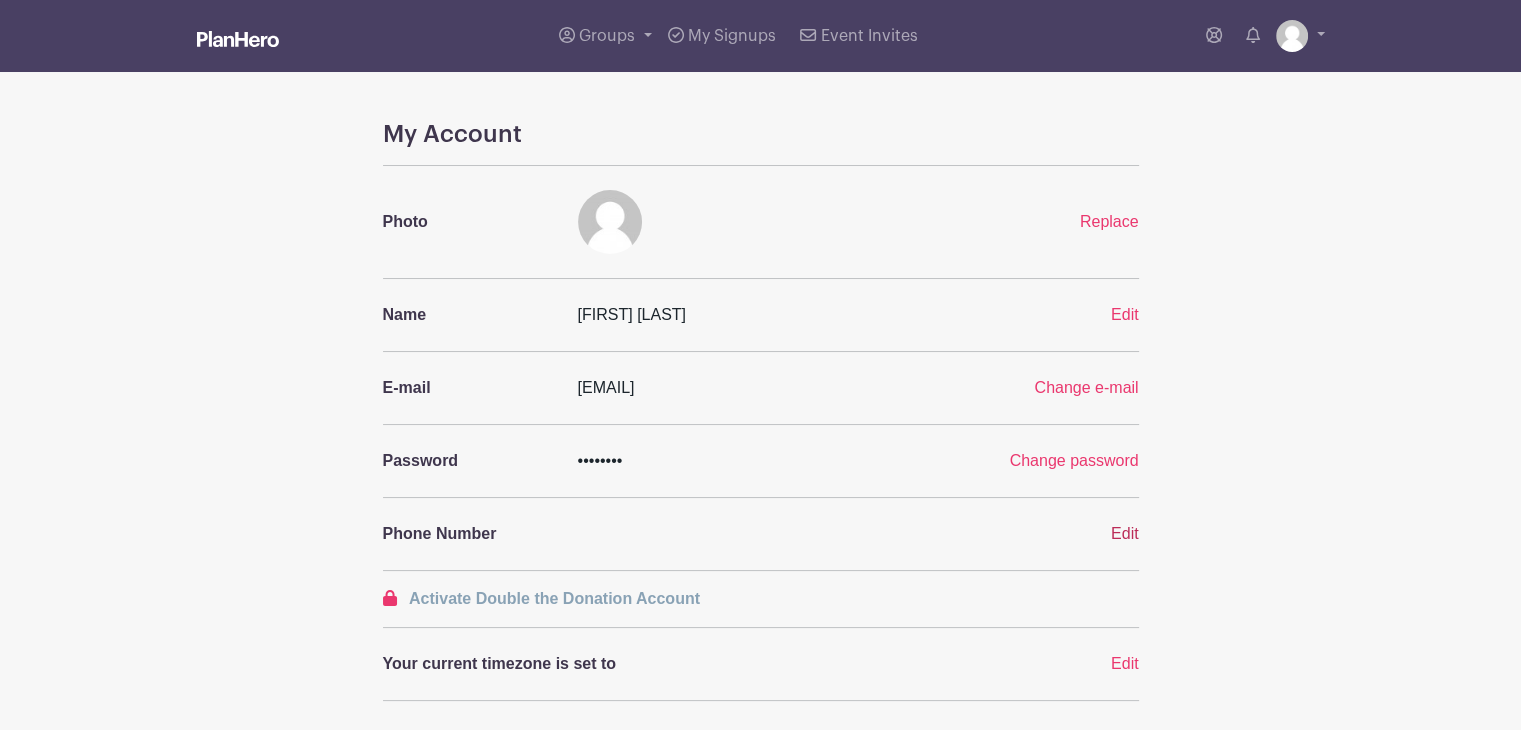 click on "Edit" at bounding box center [1125, 533] 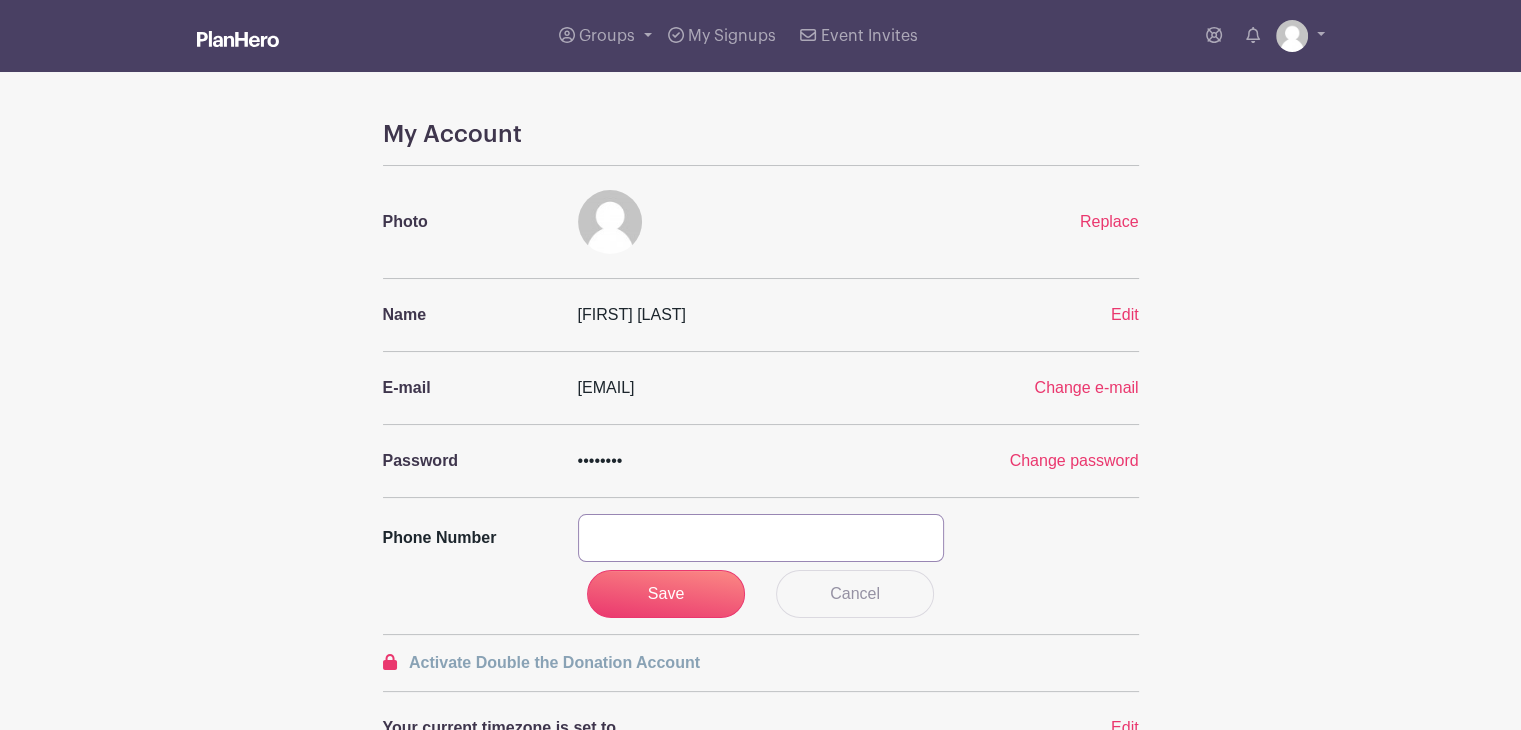 click at bounding box center [761, 538] 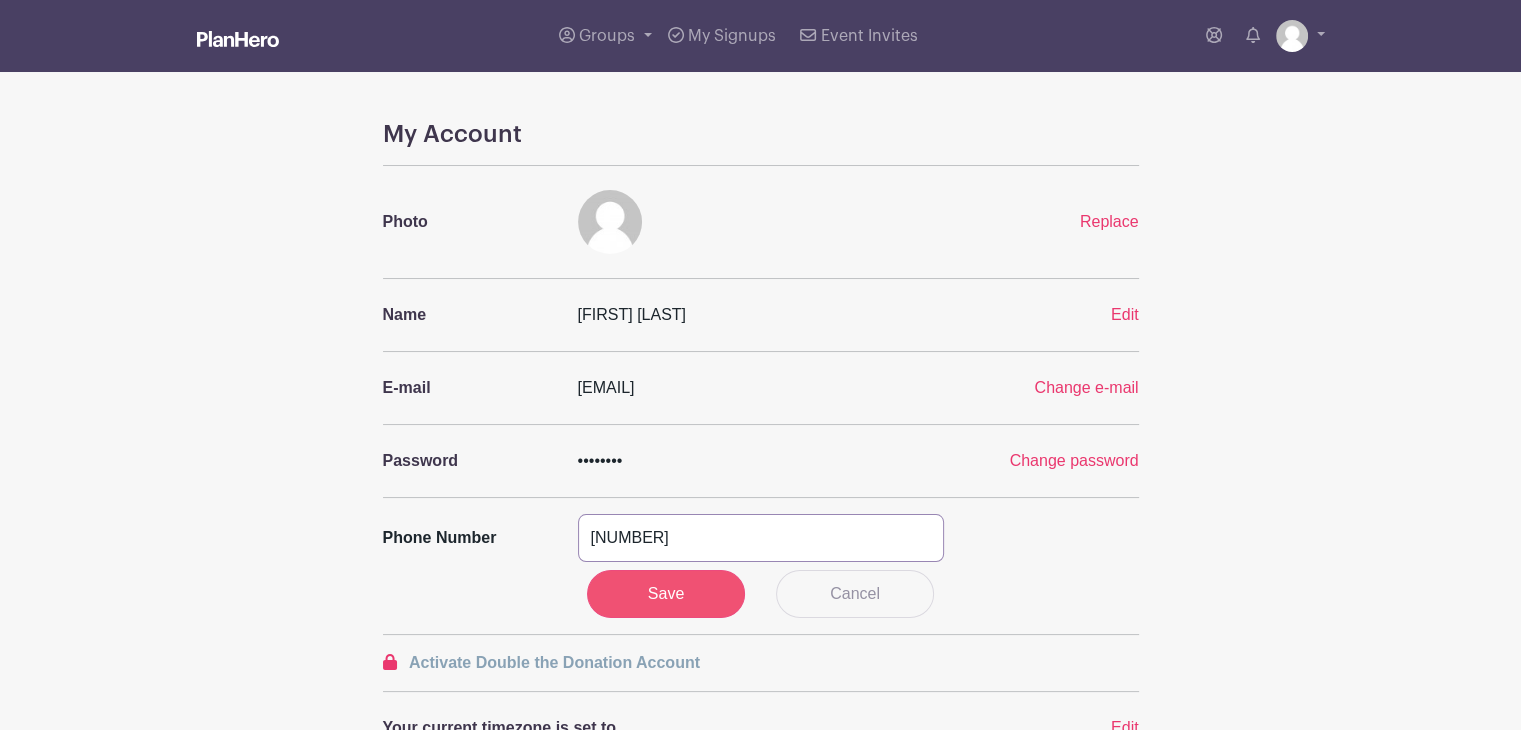 type on "5408346131" 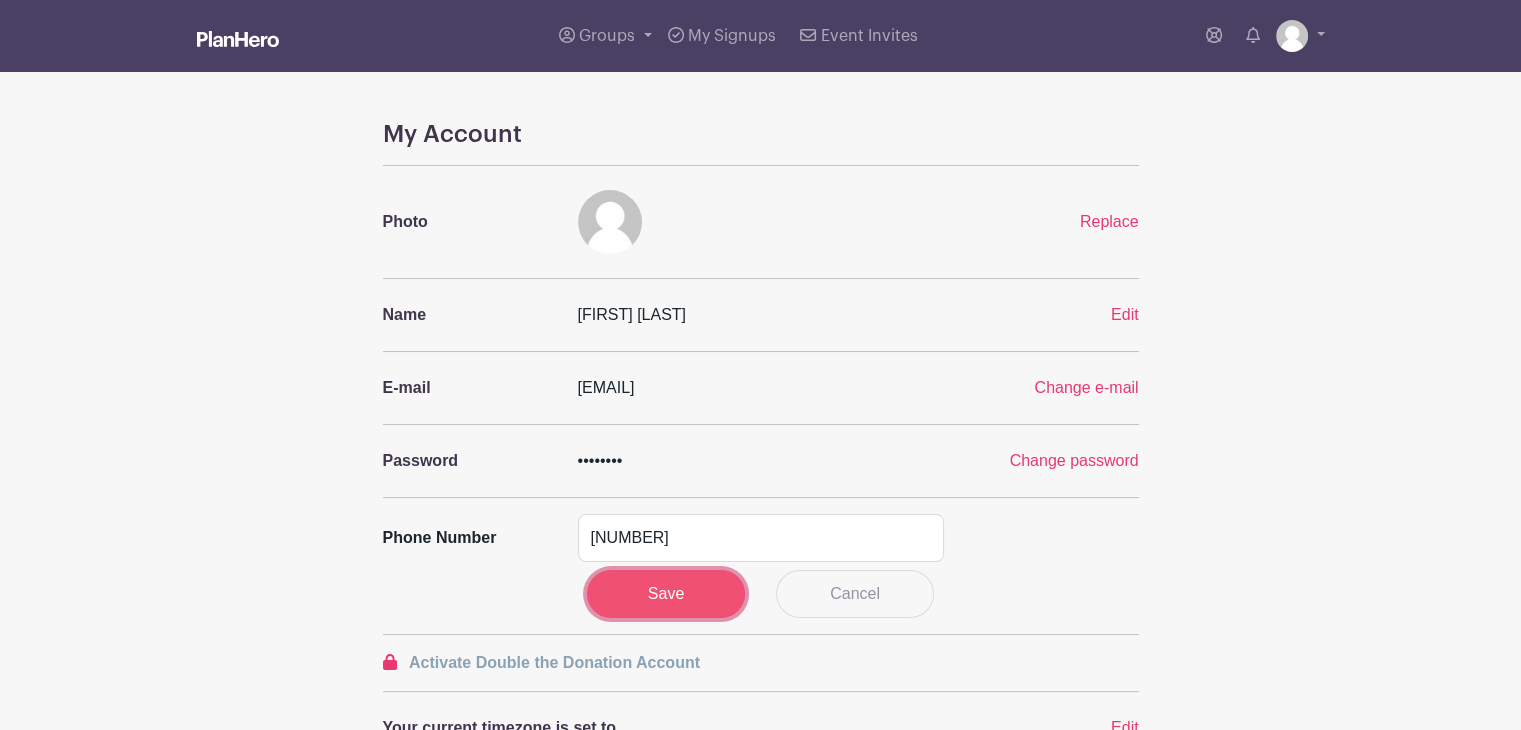 click on "Save" at bounding box center [666, 594] 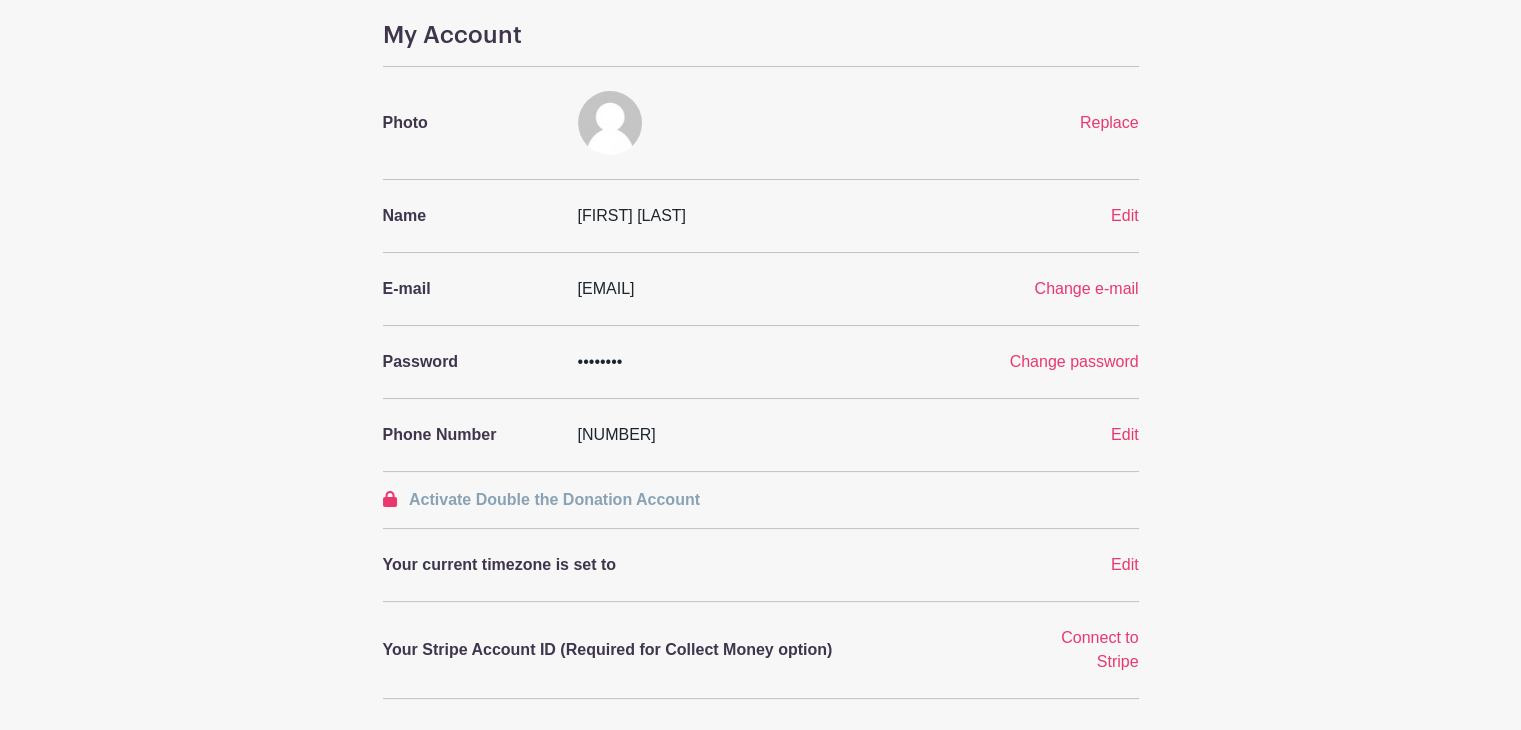 scroll, scrollTop: 100, scrollLeft: 0, axis: vertical 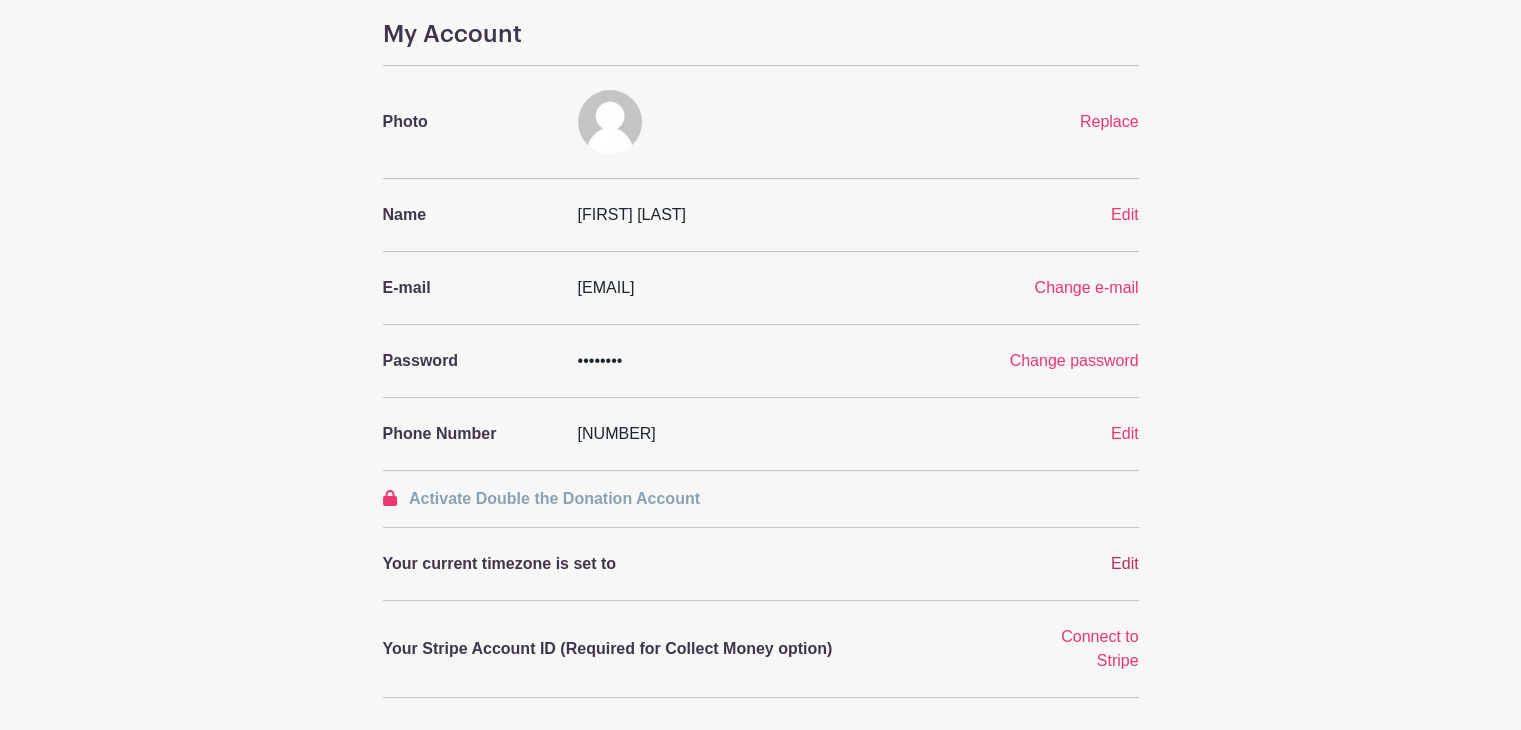 click on "Edit" at bounding box center (1125, 563) 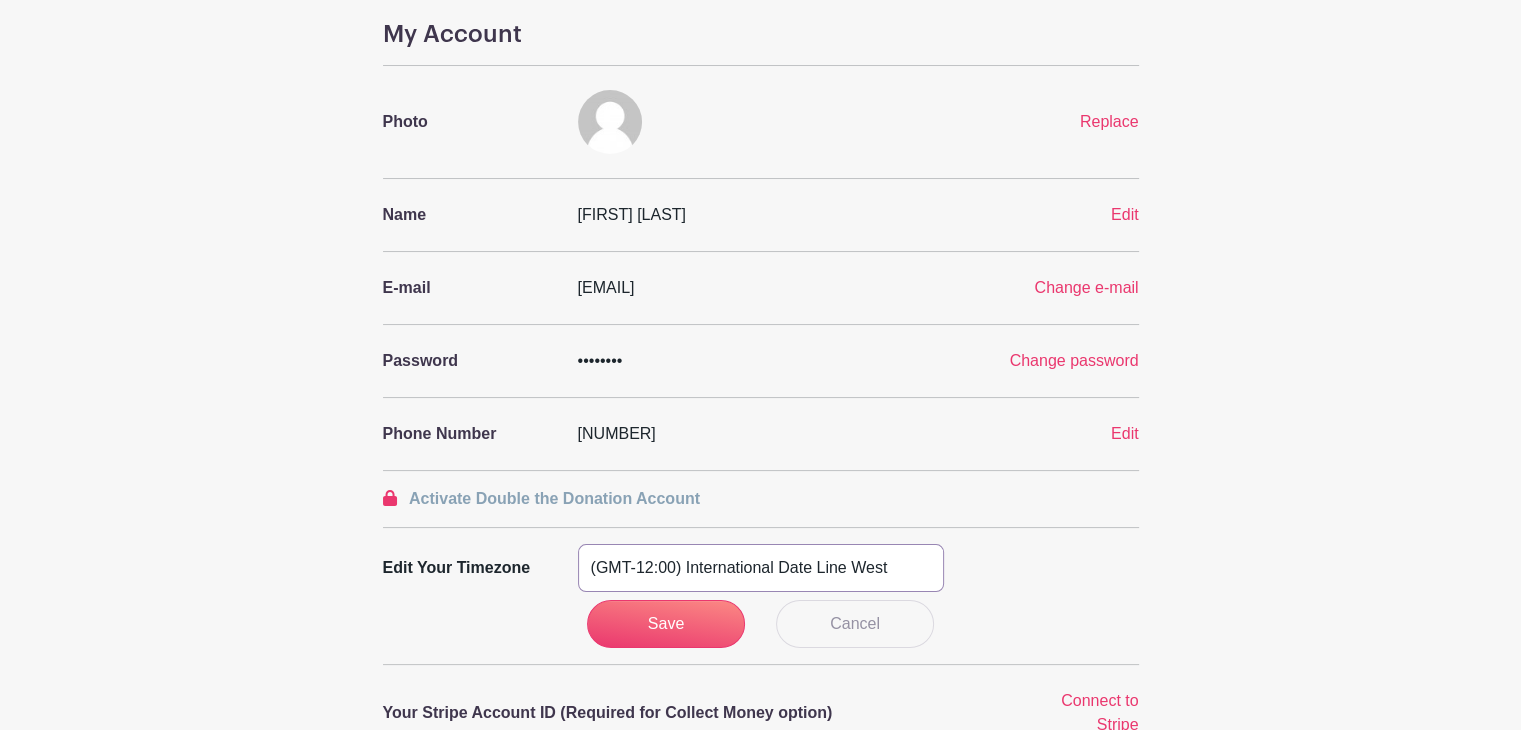 click on "(GMT-12:00) International Date Line West
(GMT-11:00) American Samoa
(GMT-11:00) Midway Island
(GMT-10:00) Hawaii
(GMT-09:00) Alaska
(GMT-08:00) Pacific Time (US & Canada)
(GMT-08:00) Tijuana
(GMT-07:00) Arizona
(GMT-07:00) Mazatlan
(GMT-07:00) Mountain Time (US & Canada)
(GMT-06:00) Central America
(GMT-06:00) Central Time (US & Canada)
(GMT-06:00) Chihuahua
(GMT-06:00) Guadalajara
(GMT-06:00) Mexico City
(GMT-06:00) Monterrey
(GMT-06:00) Saskatchewan
(GMT-05:00) Bogota
(GMT-05:00) Eastern Time (US & Canada)
(GMT-05:00) Indiana (East)
(GMT-05:00) Lima
(GMT-05:00) Quito
(GMT-04:00) Atlantic Time (Canada)
(GMT-04:00) Caracas
(GMT-04:00) Georgetown
(GMT-04:00) La Paz
(GMT-04:00) Puerto Rico
(GMT-04:00) Santiago
(GMT-03:30) Newfoundland
(GMT-03:00) Brasilia
(GMT-03:00) Buenos Aires
(GMT-03:00) Montevideo
(GMT-02:00) Greenland
(GMT-02:00) Mid-Atlantic
(GMT-01:00) Azores
(GMT-01:00) Cape Verde Is.
(GMT+00:00) Casablanca
(GMT+00:00) Dublin" at bounding box center [761, 568] 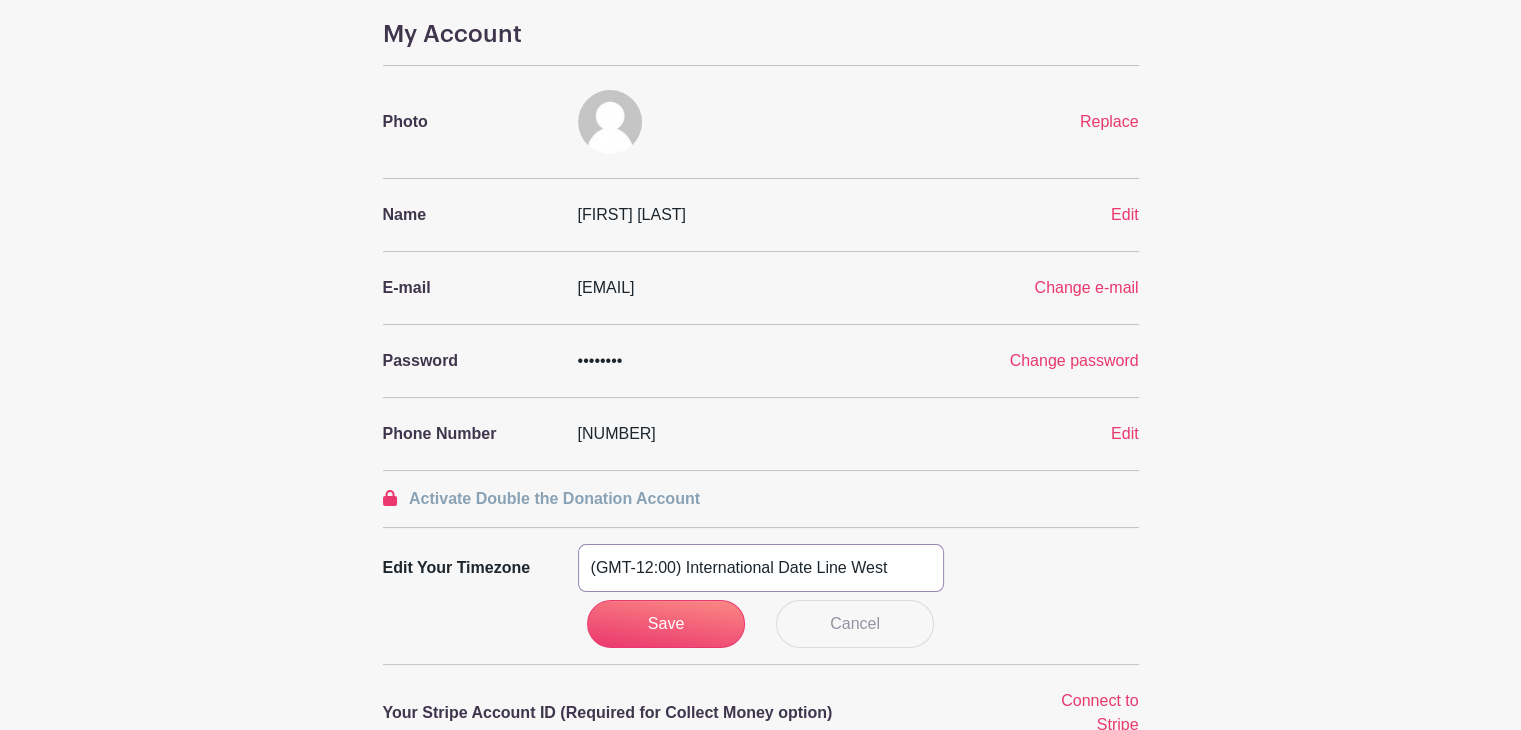 select on "Eastern Time (US & Canada)" 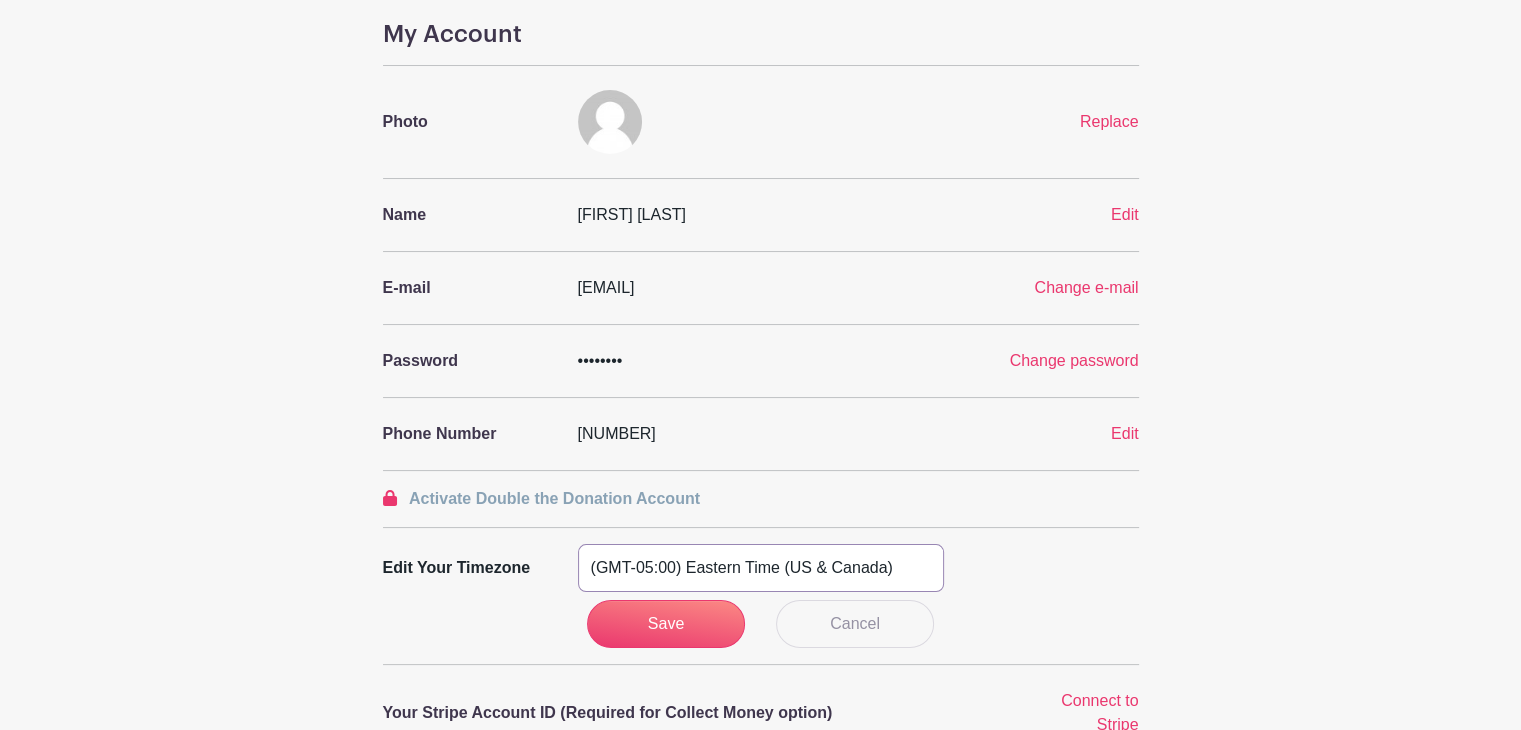 click on "(GMT-12:00) International Date Line West
(GMT-11:00) American Samoa
(GMT-11:00) Midway Island
(GMT-10:00) Hawaii
(GMT-09:00) Alaska
(GMT-08:00) Pacific Time (US & Canada)
(GMT-08:00) Tijuana
(GMT-07:00) Arizona
(GMT-07:00) Mazatlan
(GMT-07:00) Mountain Time (US & Canada)
(GMT-06:00) Central America
(GMT-06:00) Central Time (US & Canada)
(GMT-06:00) Chihuahua
(GMT-06:00) Guadalajara
(GMT-06:00) Mexico City
(GMT-06:00) Monterrey
(GMT-06:00) Saskatchewan
(GMT-05:00) Bogota
(GMT-05:00) Eastern Time (US & Canada)
(GMT-05:00) Indiana (East)
(GMT-05:00) Lima
(GMT-05:00) Quito
(GMT-04:00) Atlantic Time (Canada)
(GMT-04:00) Caracas
(GMT-04:00) Georgetown
(GMT-04:00) La Paz
(GMT-04:00) Puerto Rico
(GMT-04:00) Santiago
(GMT-03:30) Newfoundland
(GMT-03:00) Brasilia
(GMT-03:00) Buenos Aires
(GMT-03:00) Montevideo
(GMT-02:00) Greenland
(GMT-02:00) Mid-Atlantic
(GMT-01:00) Azores
(GMT-01:00) Cape Verde Is.
(GMT+00:00) Casablanca
(GMT+00:00) Dublin" at bounding box center [761, 568] 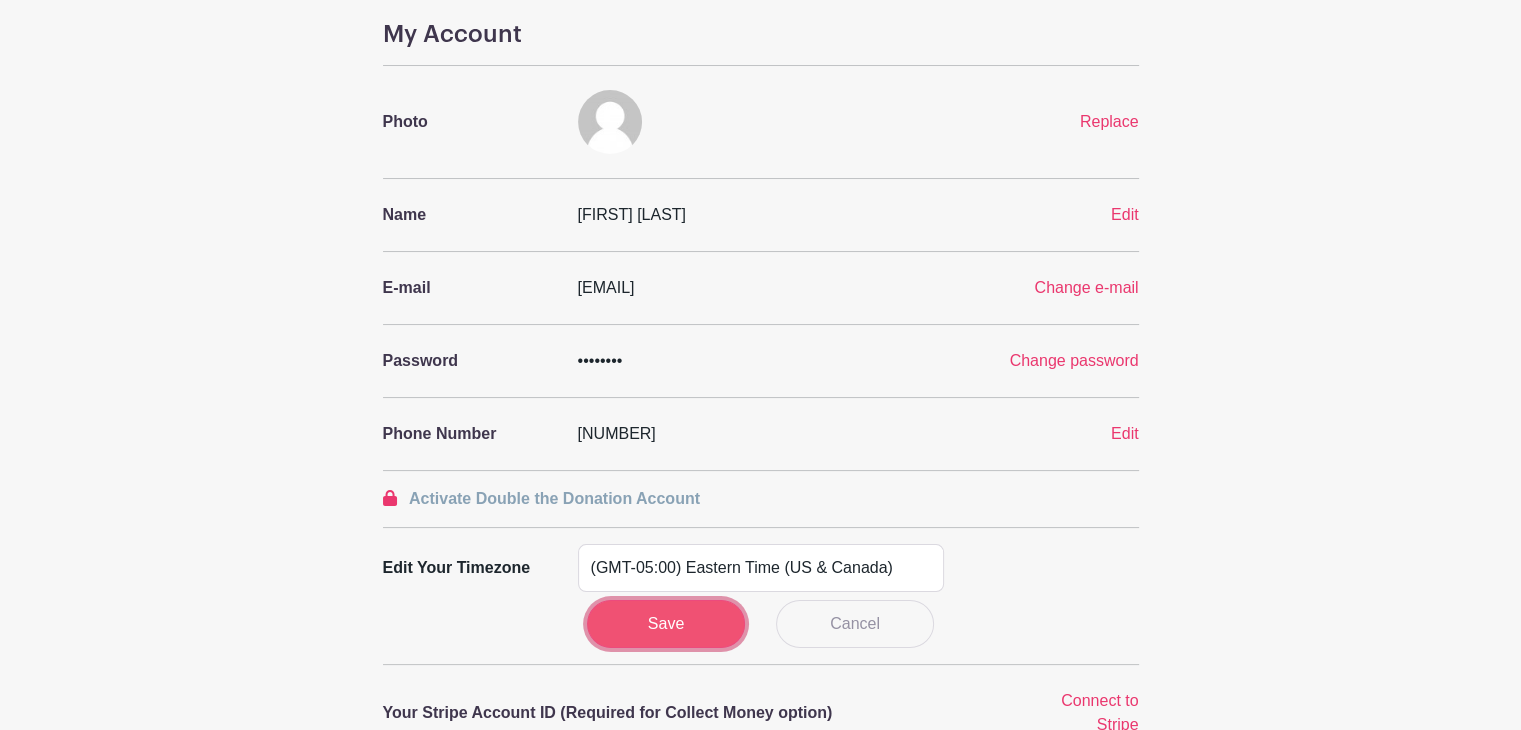 click on "Save" at bounding box center (666, 624) 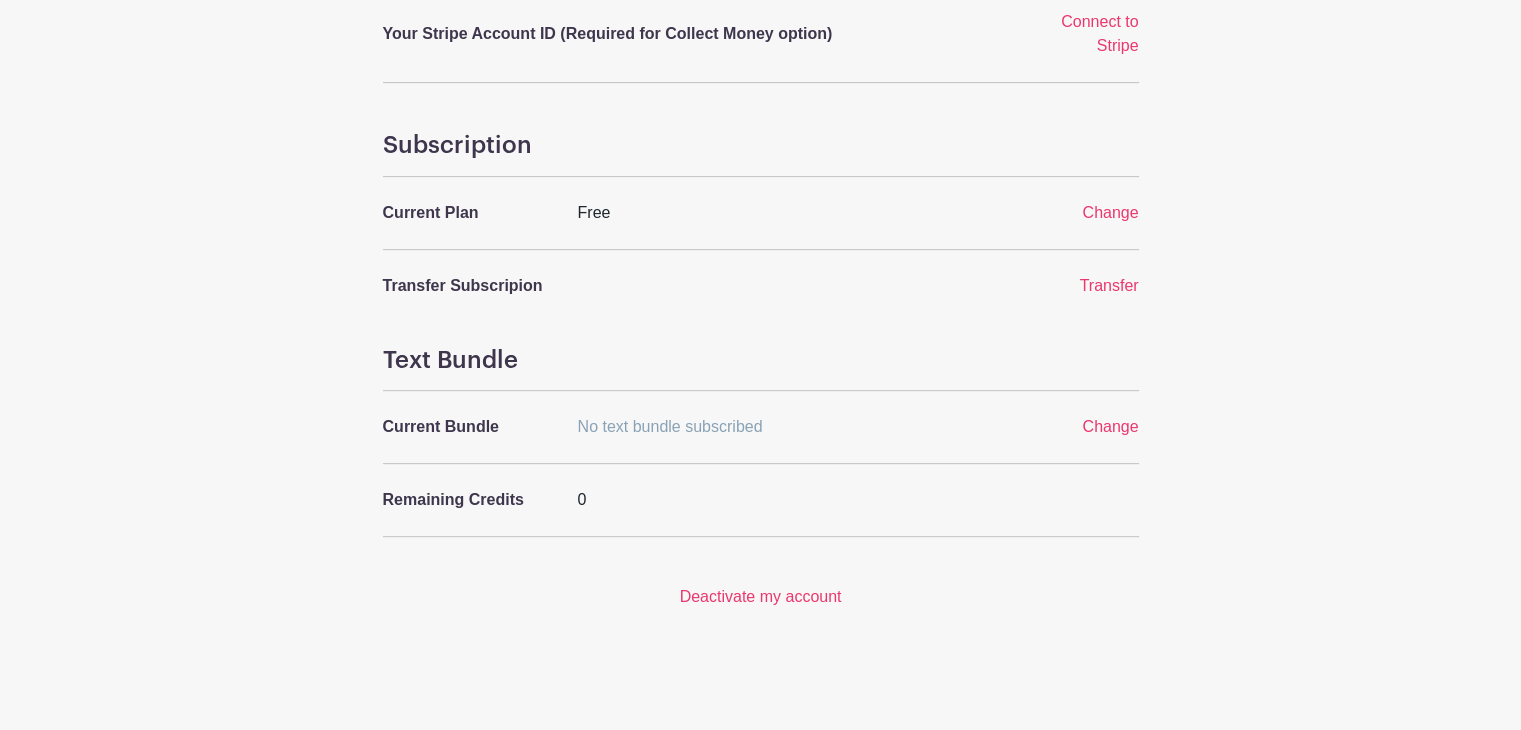 scroll, scrollTop: 0, scrollLeft: 0, axis: both 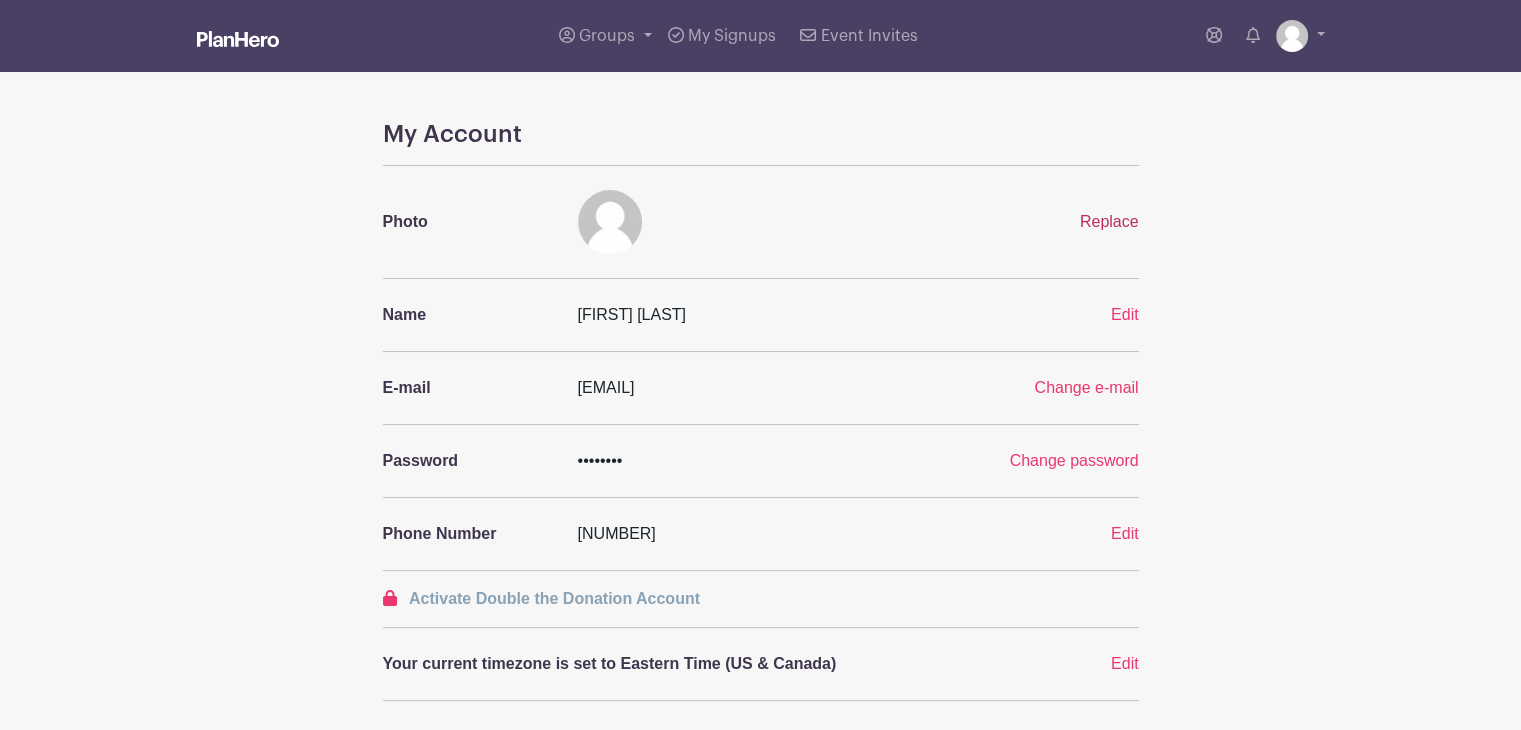 click on "Replace" at bounding box center (1109, 221) 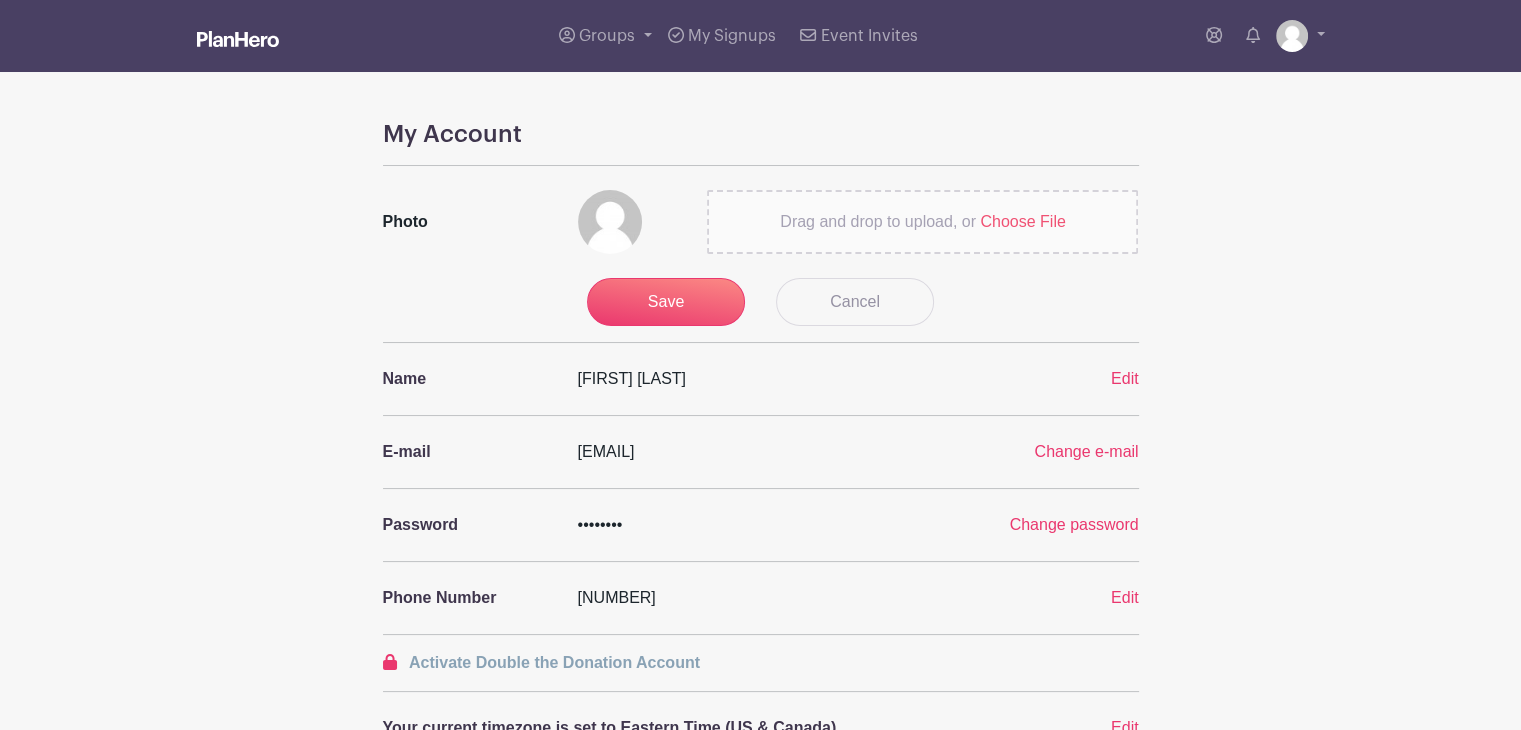 click on "Choose File" at bounding box center (1022, 221) 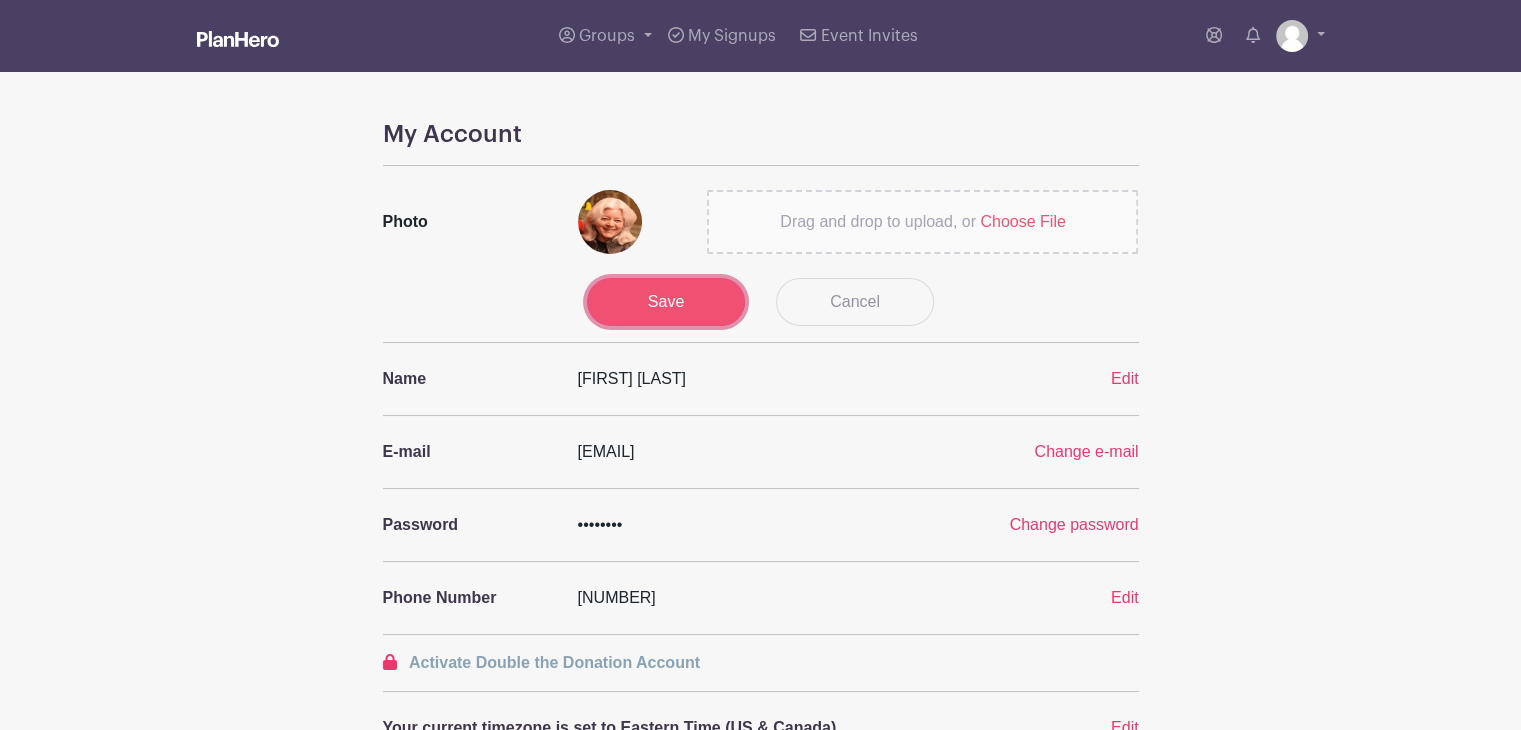 click on "Save" at bounding box center [666, 302] 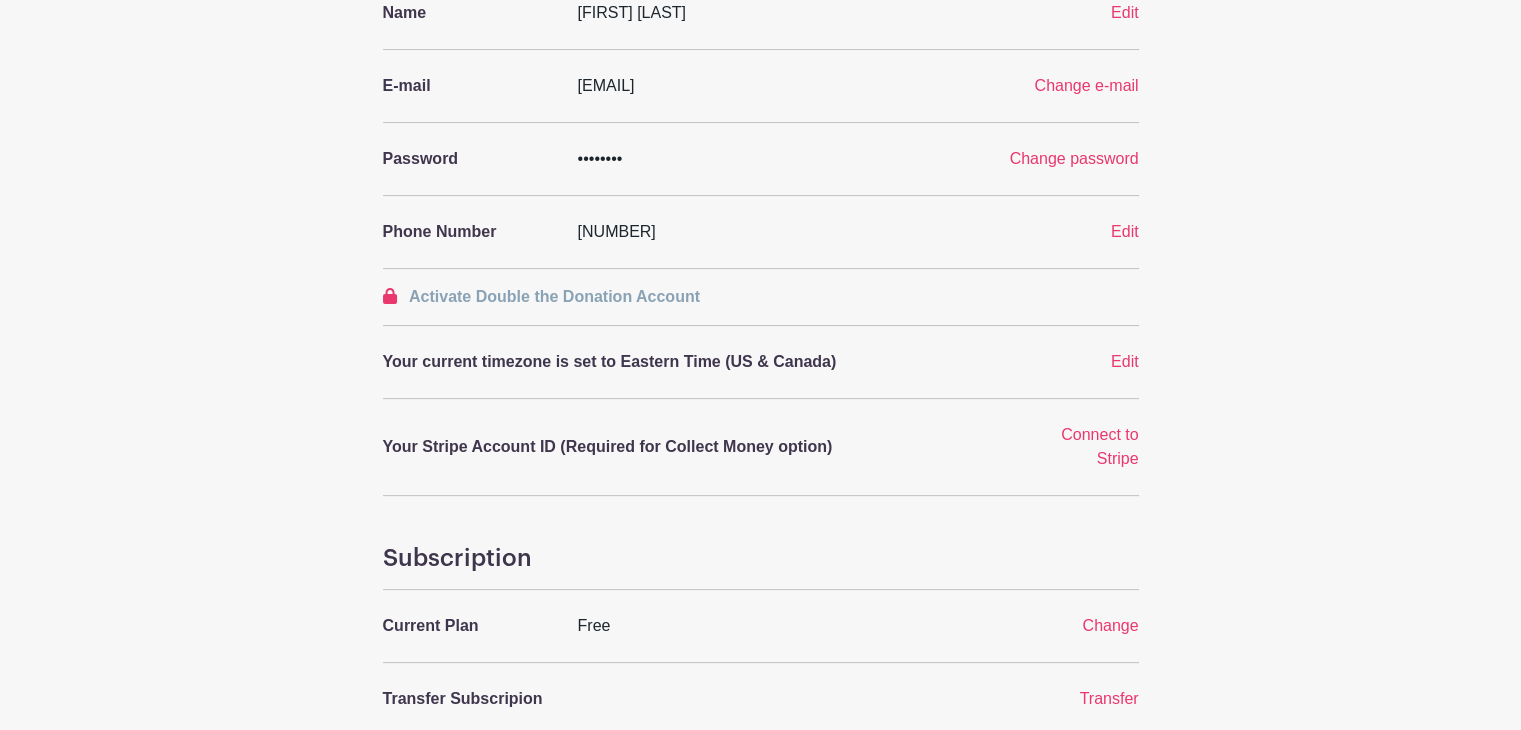 scroll, scrollTop: 0, scrollLeft: 0, axis: both 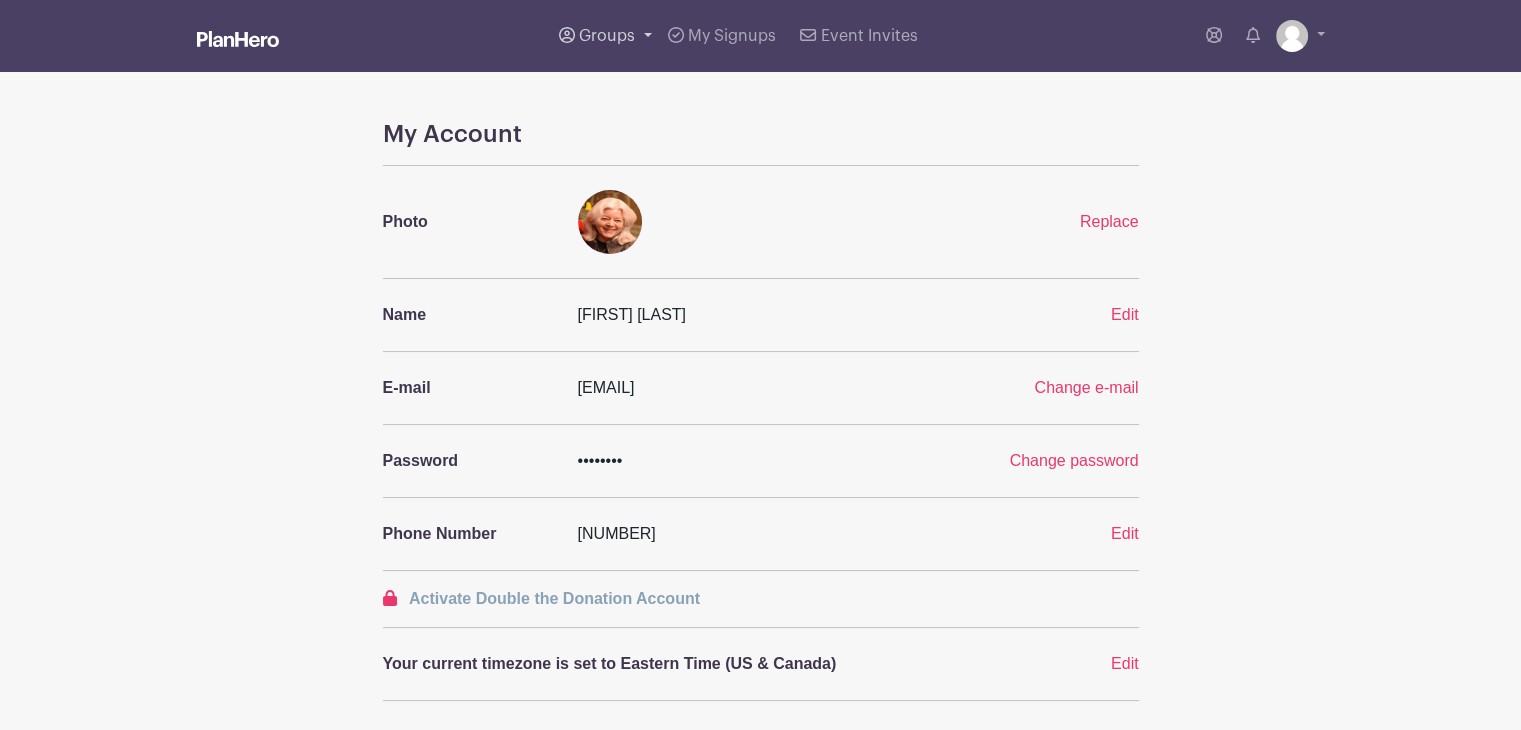 click on "Groups" at bounding box center [607, 36] 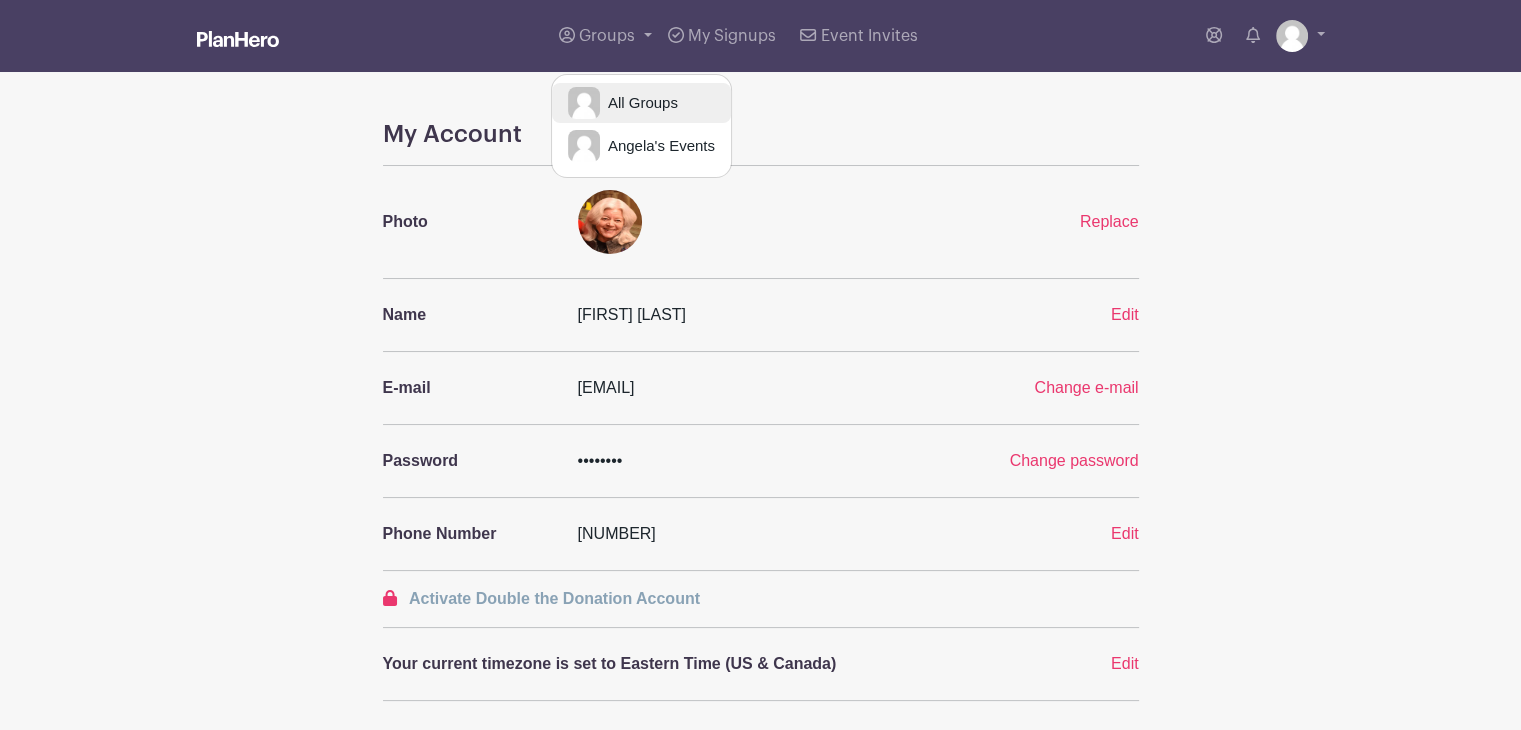 click on "All Groups" at bounding box center [639, 103] 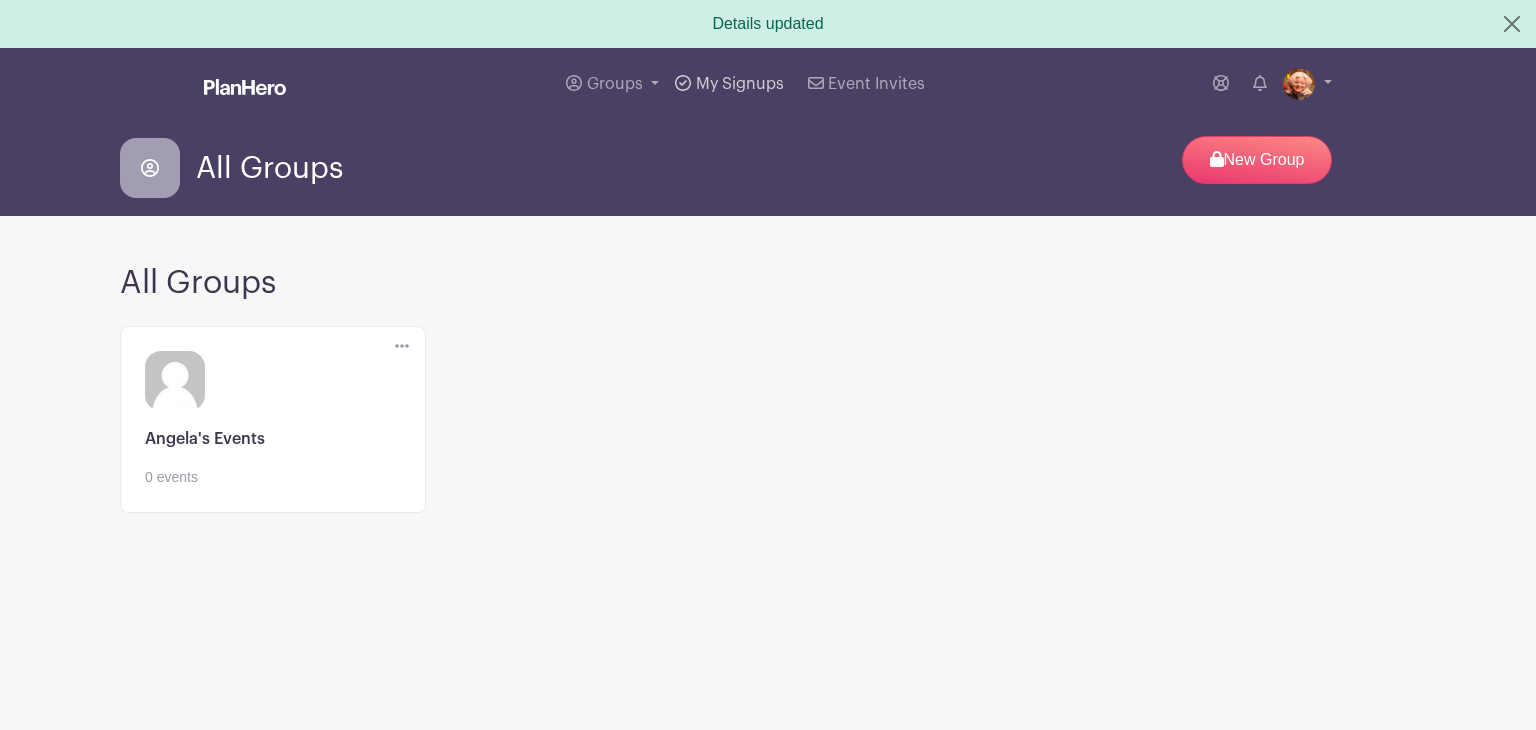 click on "My Signups" at bounding box center (740, 84) 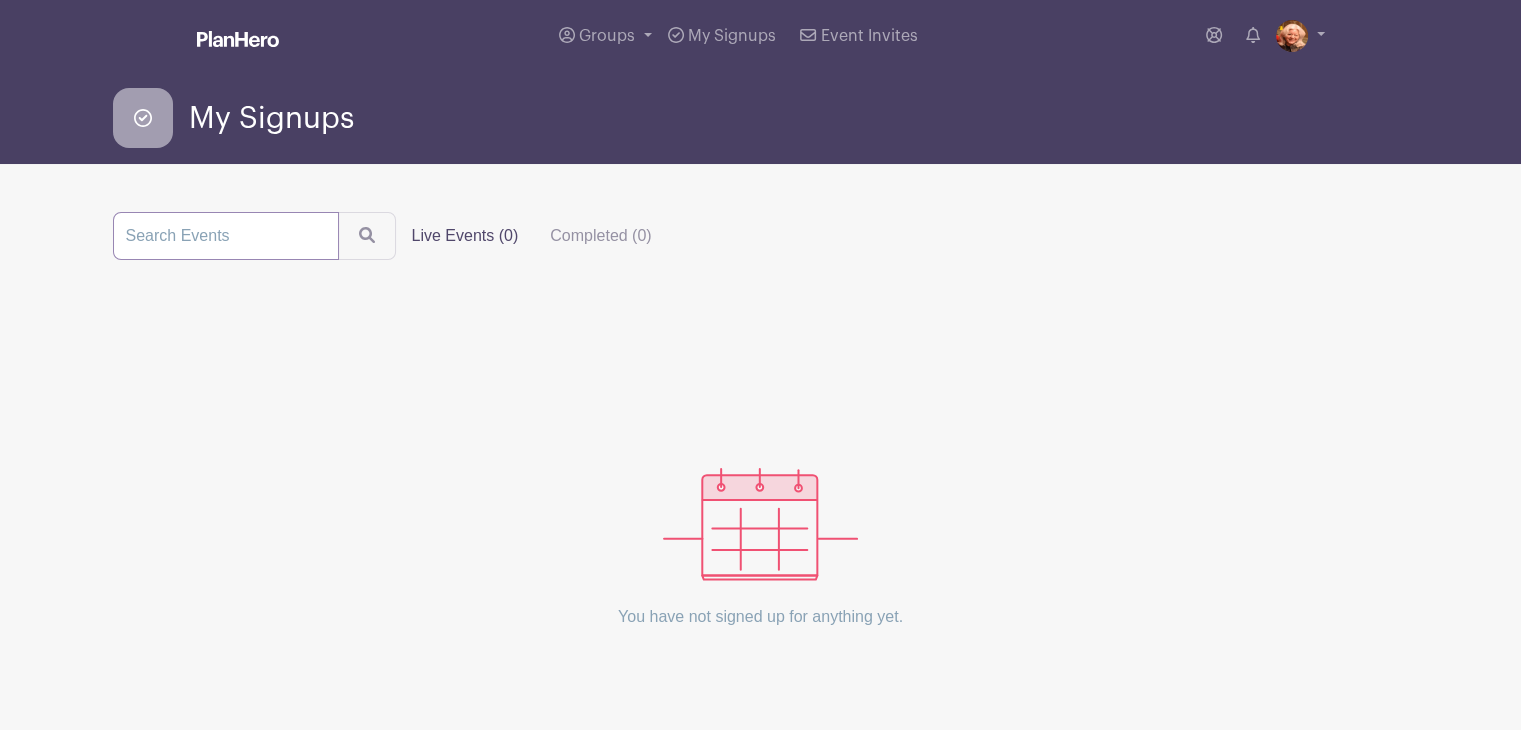 click at bounding box center (226, 236) 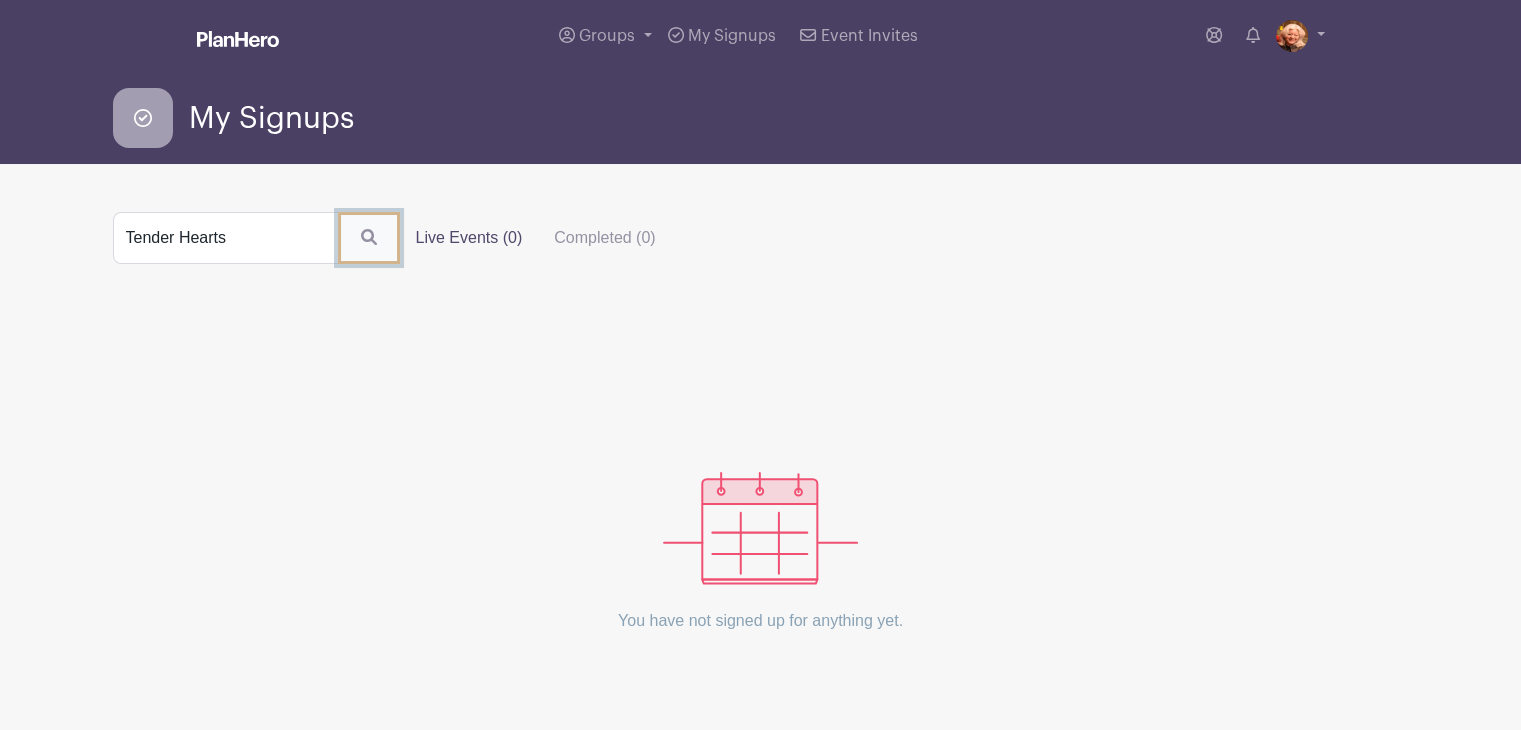 click 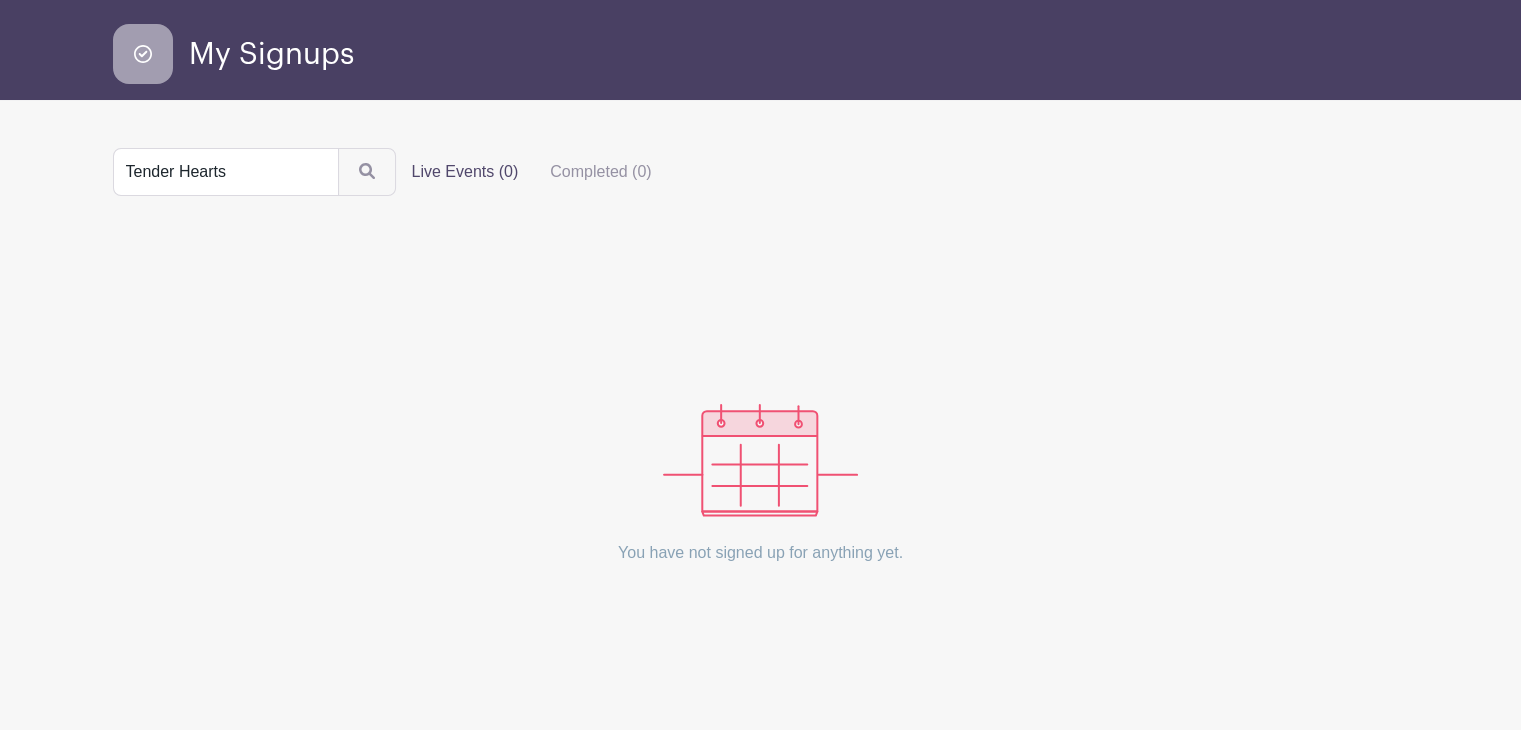scroll, scrollTop: 0, scrollLeft: 0, axis: both 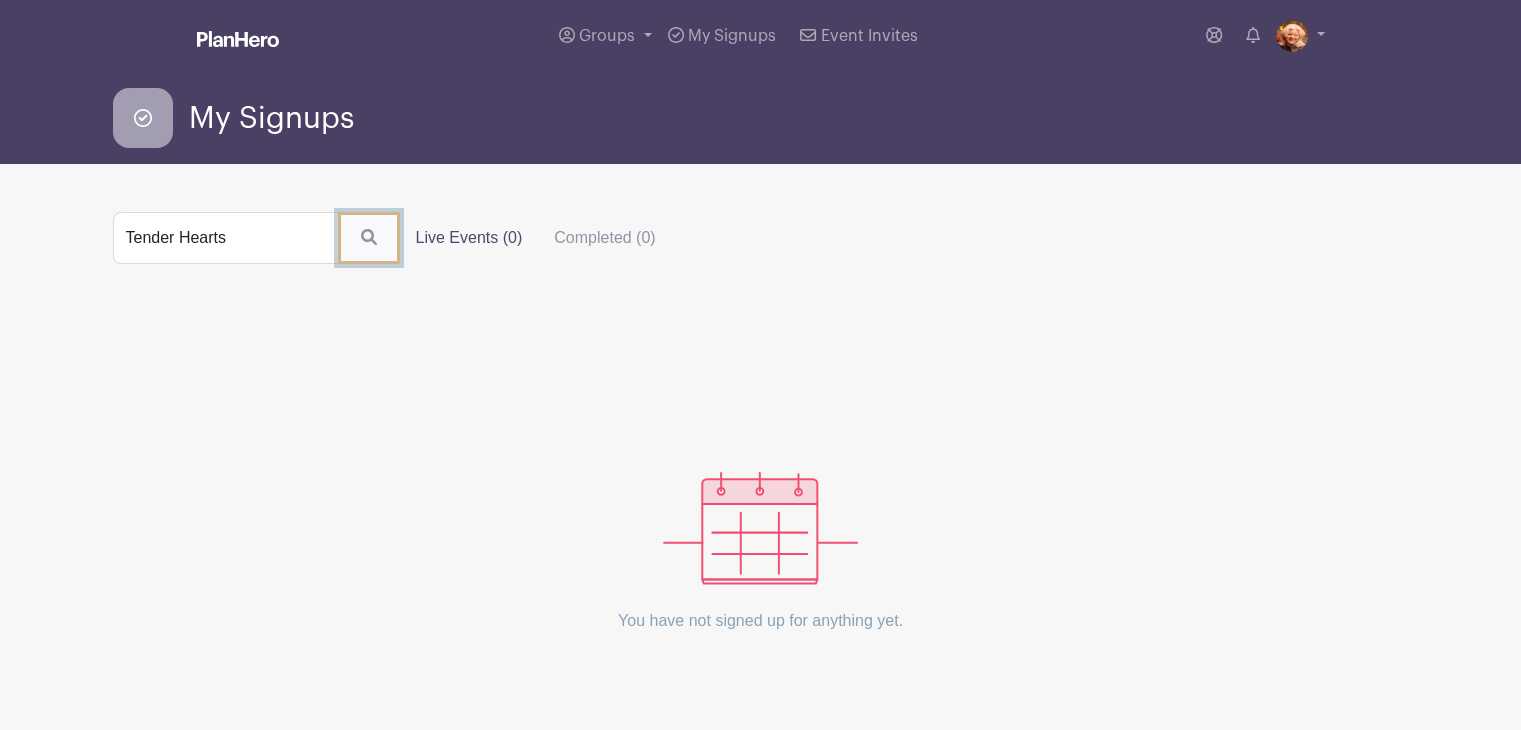 click at bounding box center (369, 238) 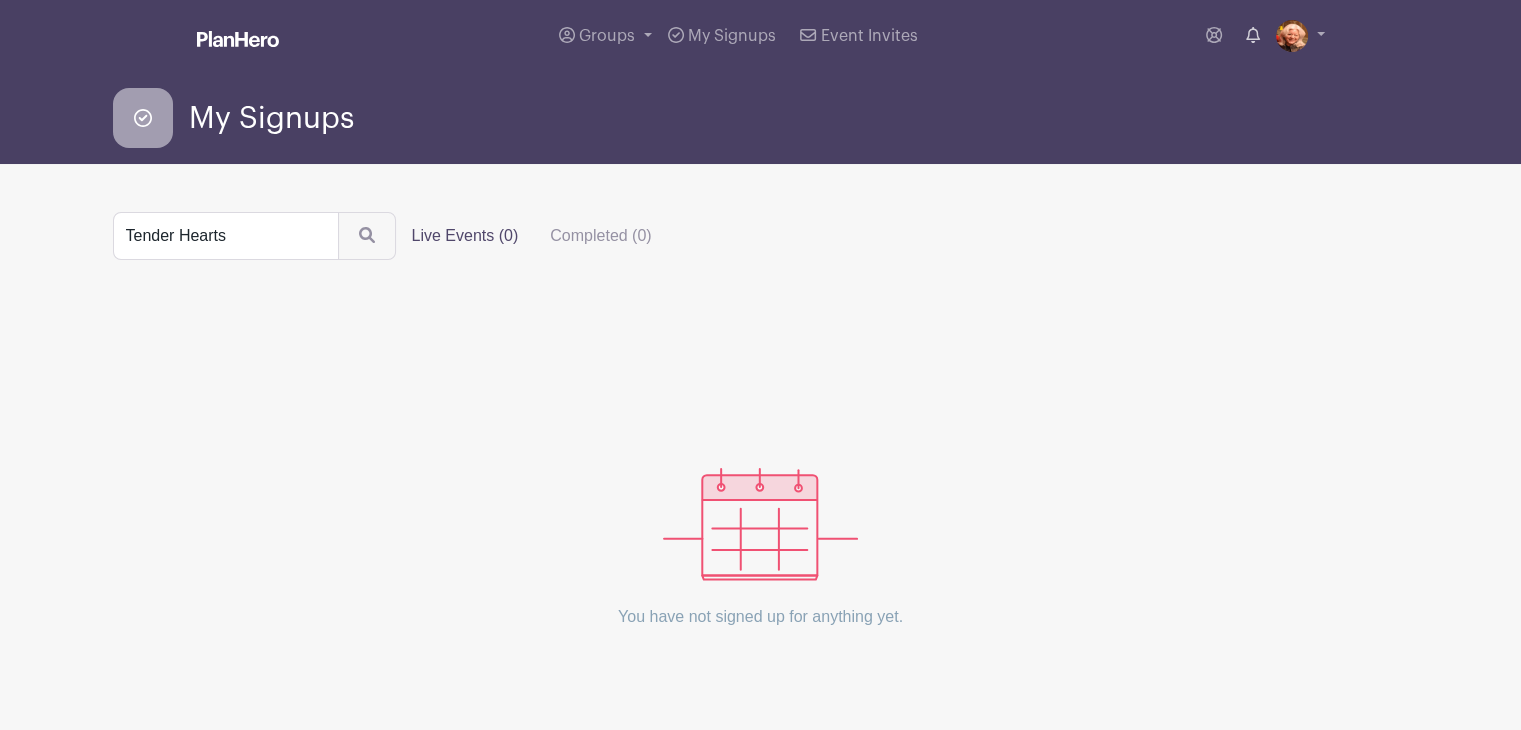 click 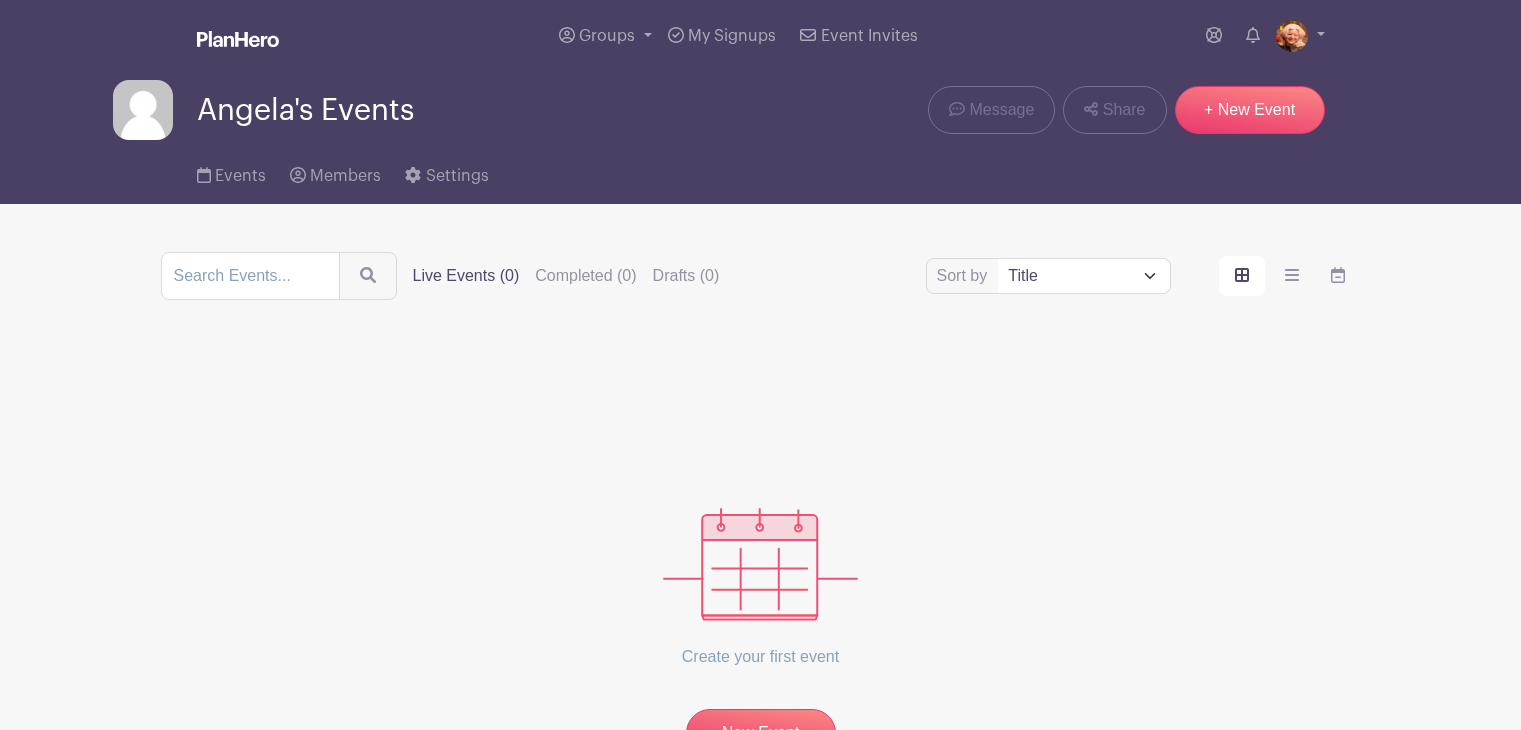 scroll, scrollTop: 0, scrollLeft: 0, axis: both 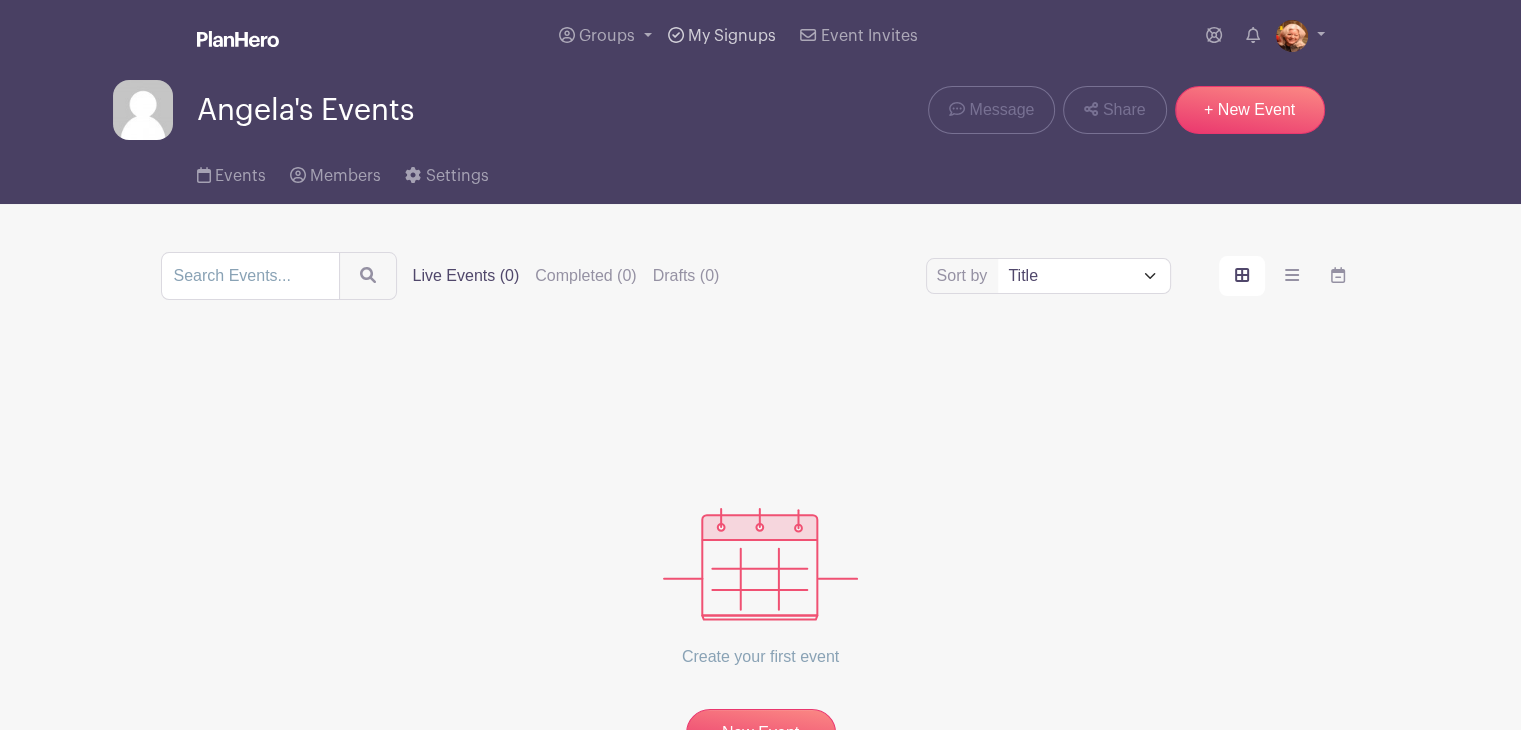click on "My Signups" at bounding box center [732, 36] 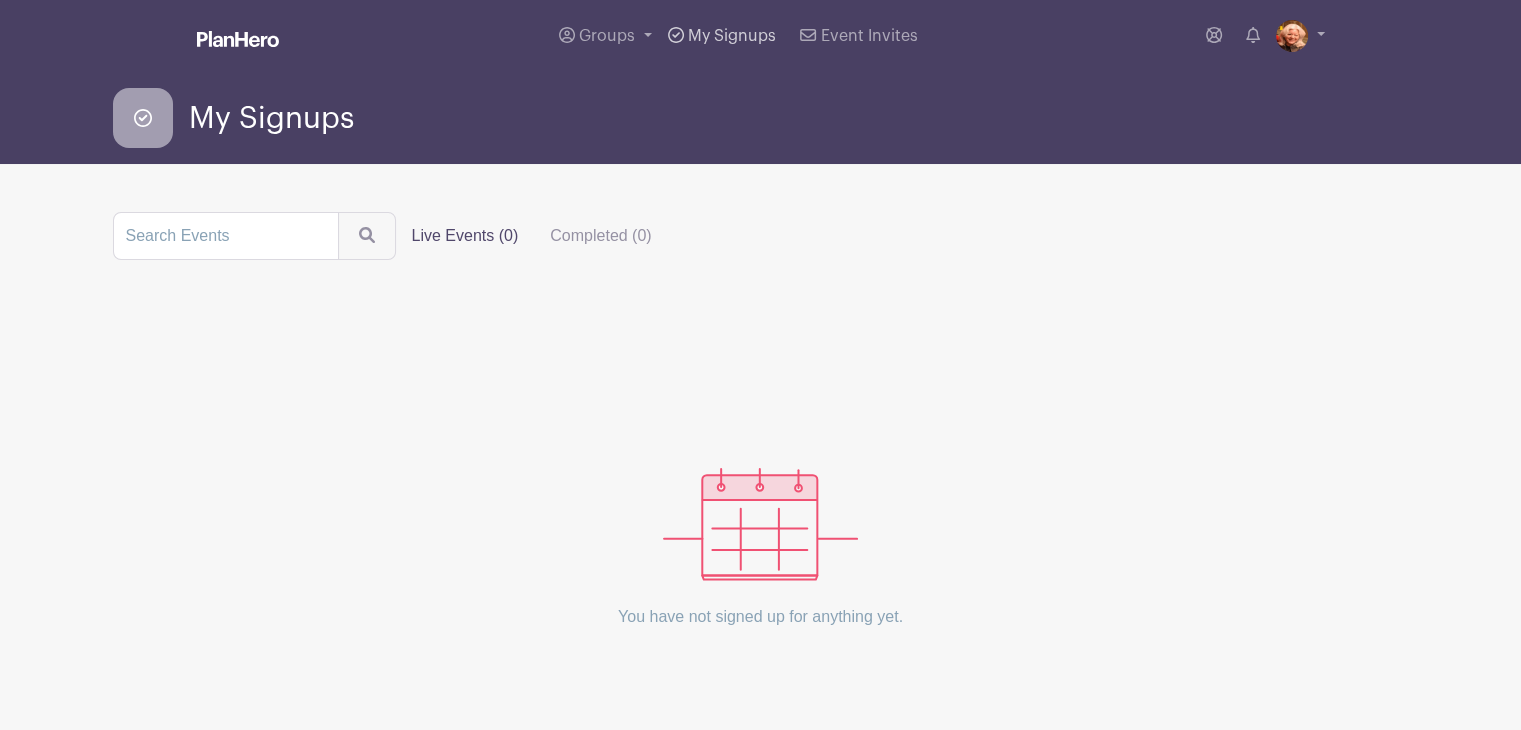 click on "My Signups" at bounding box center [732, 36] 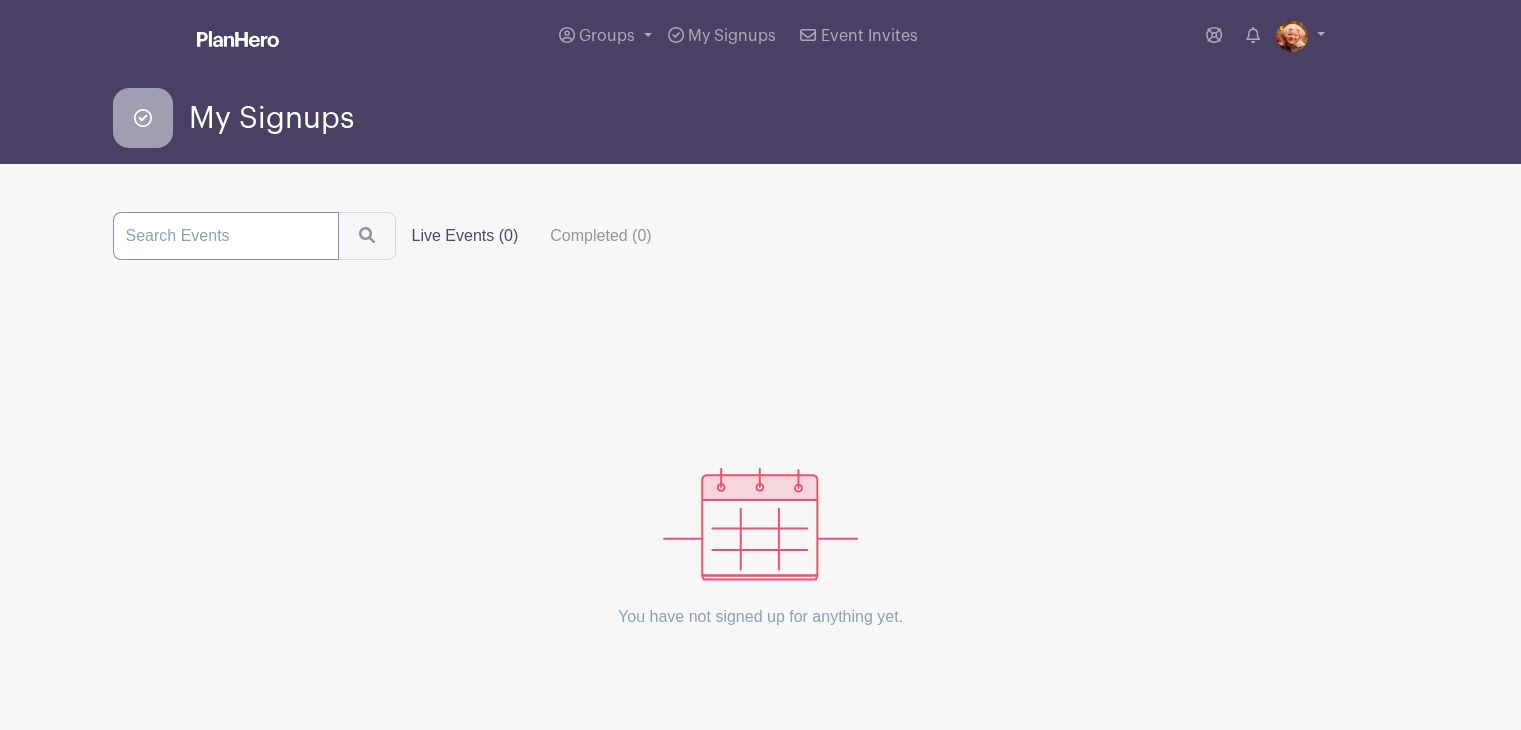click at bounding box center [226, 236] 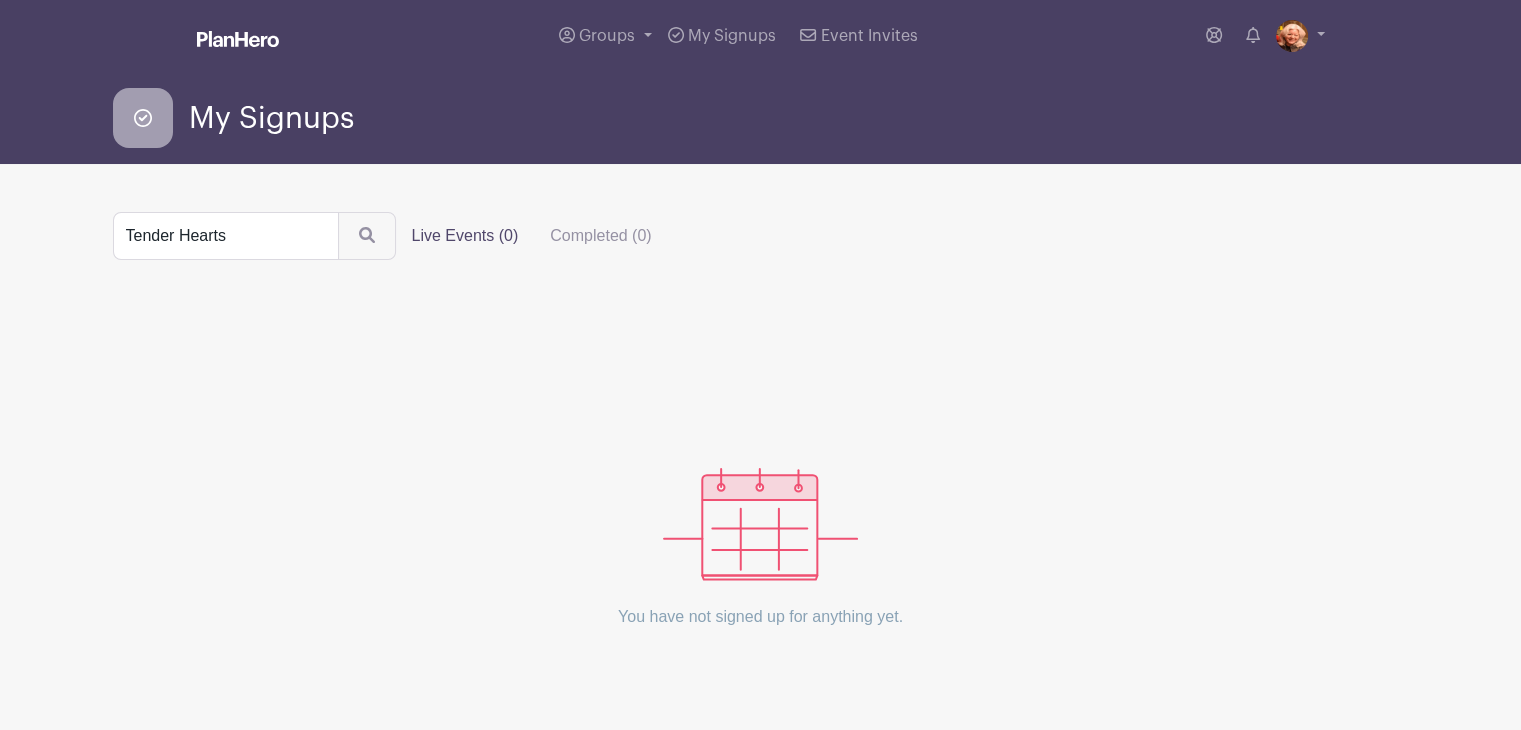 click at bounding box center [760, 524] 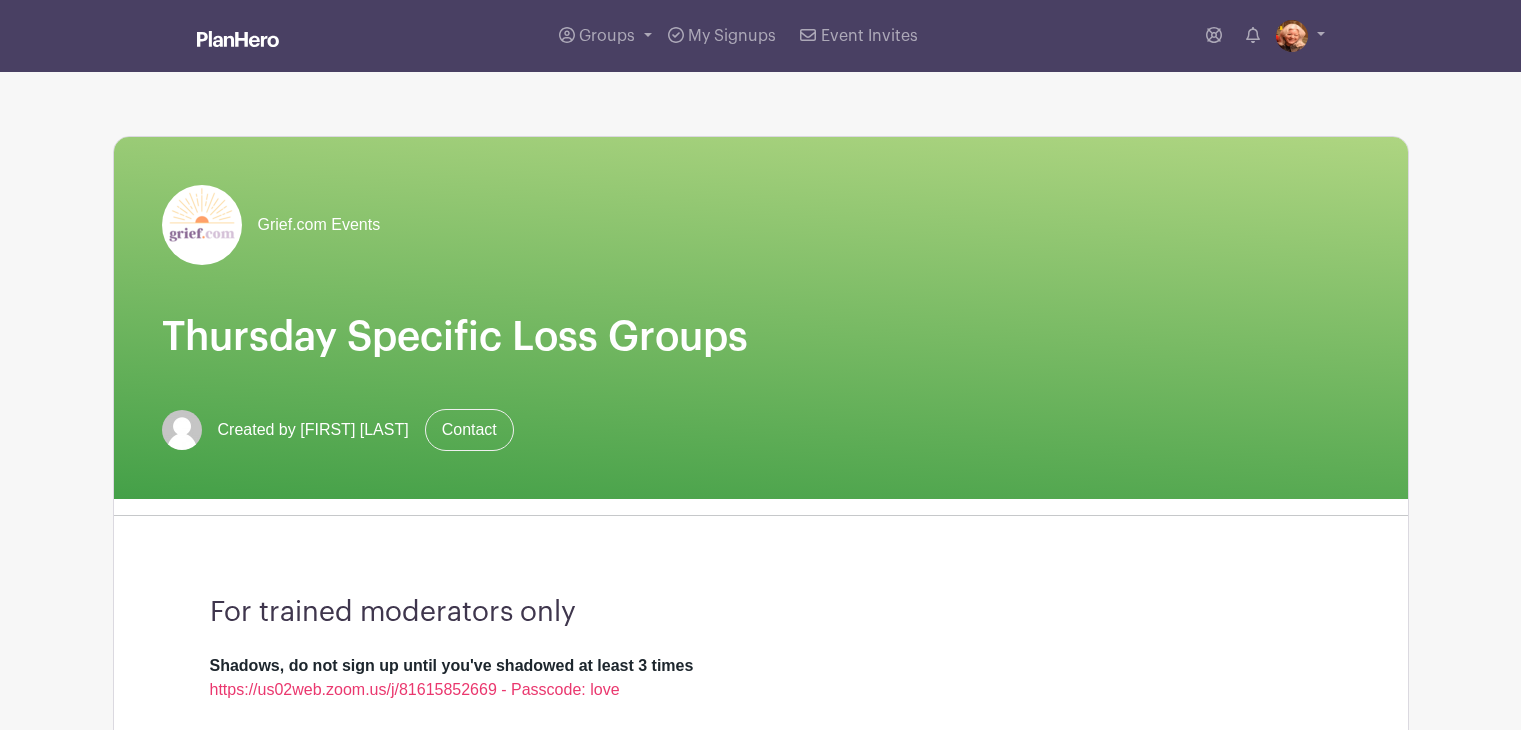 scroll, scrollTop: 0, scrollLeft: 0, axis: both 